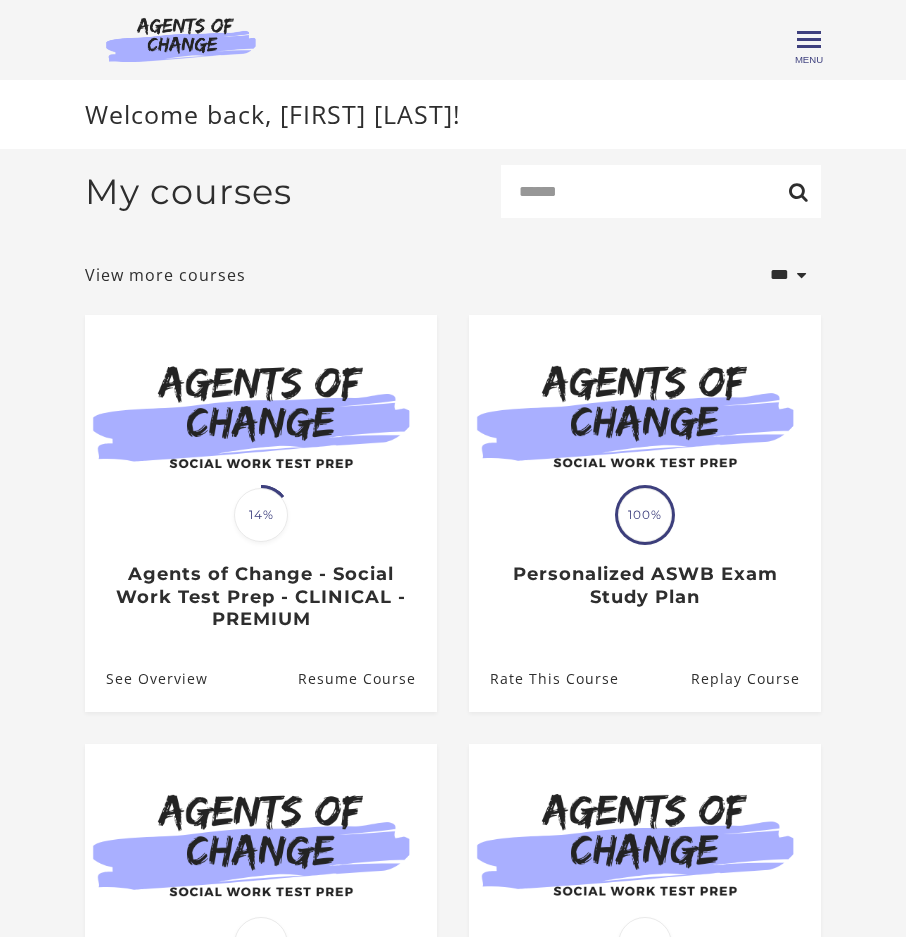scroll, scrollTop: 0, scrollLeft: 0, axis: both 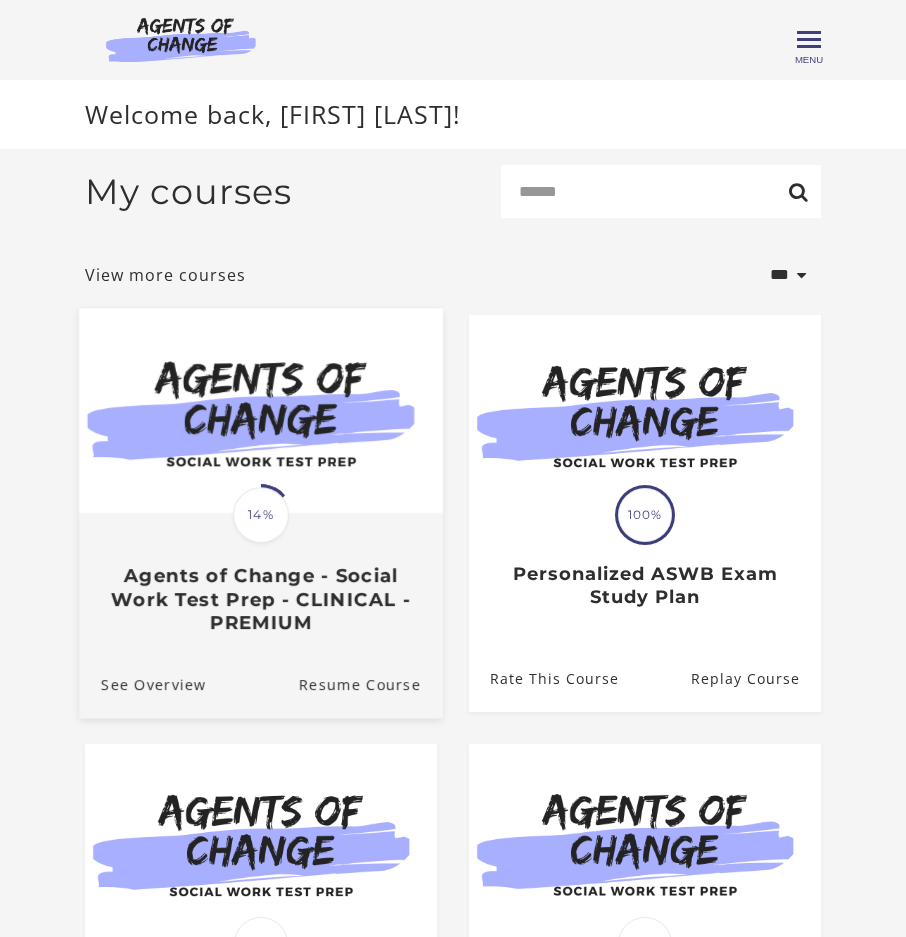 click at bounding box center [261, 411] 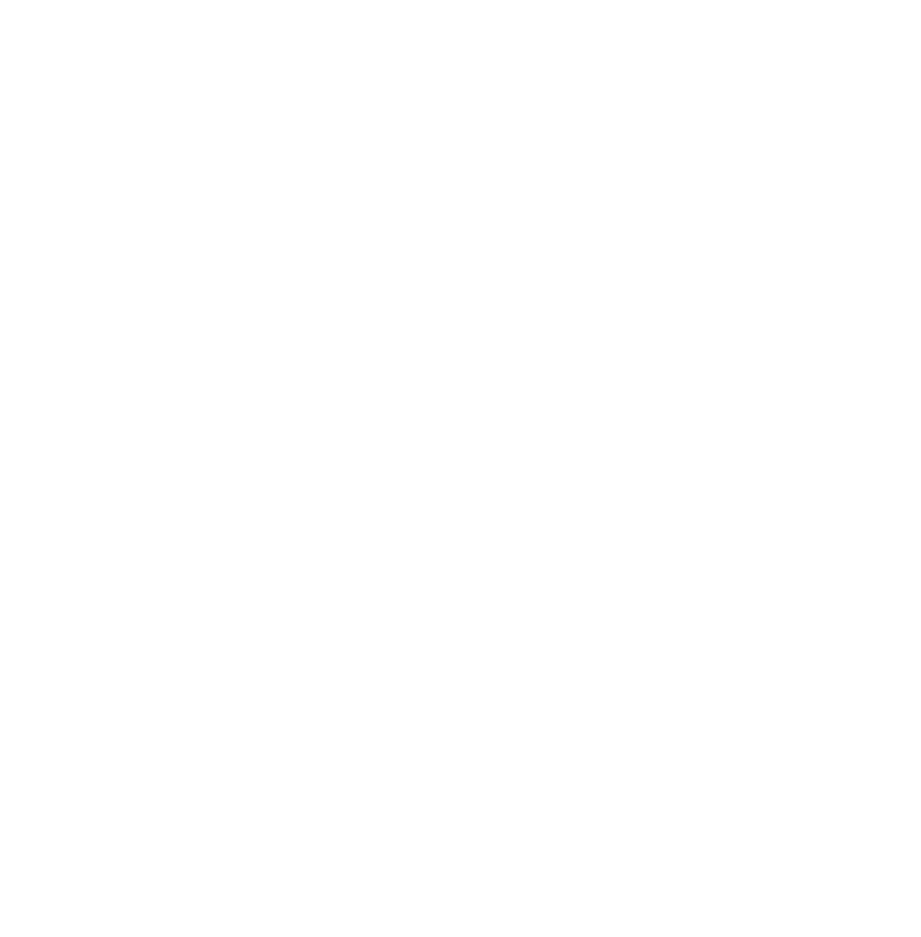 scroll, scrollTop: 0, scrollLeft: 0, axis: both 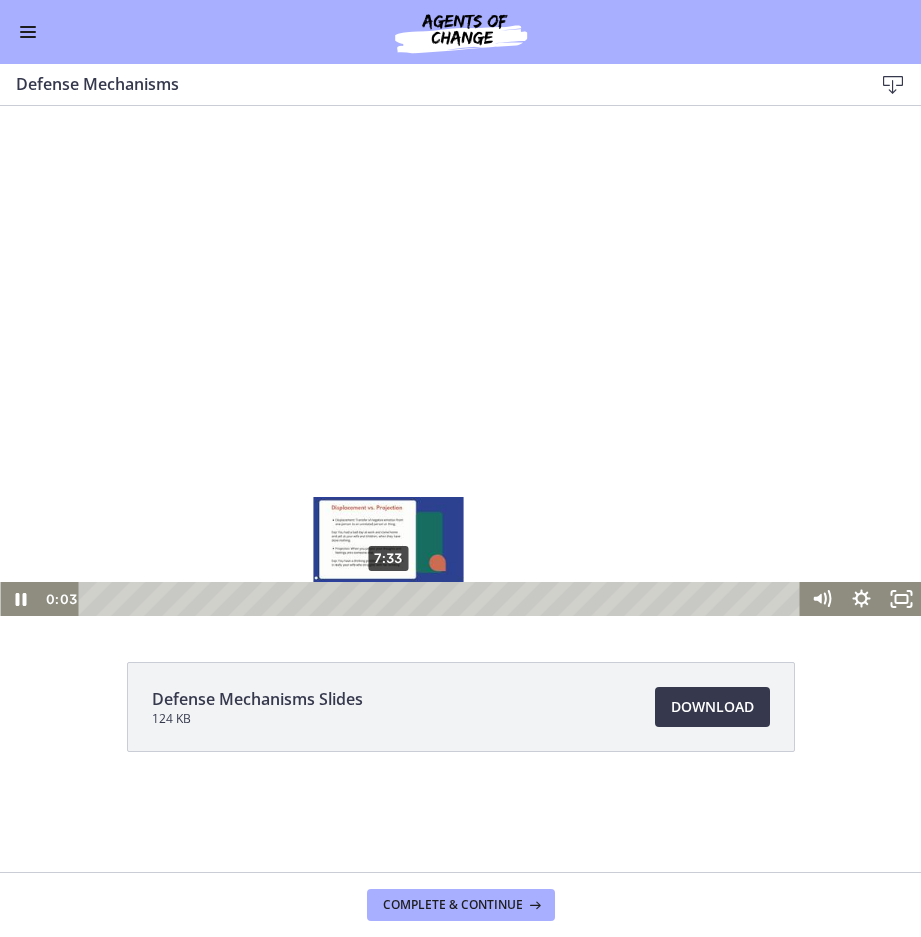 click on "7:33" at bounding box center [442, 599] 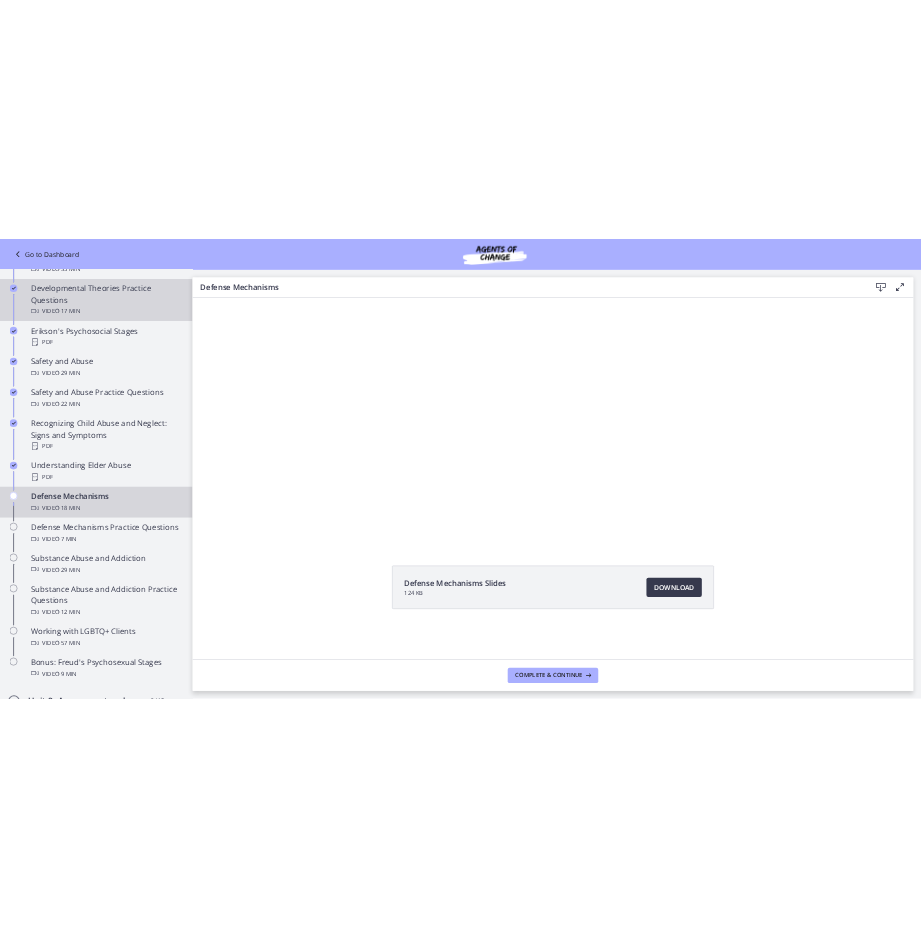 scroll, scrollTop: 700, scrollLeft: 0, axis: vertical 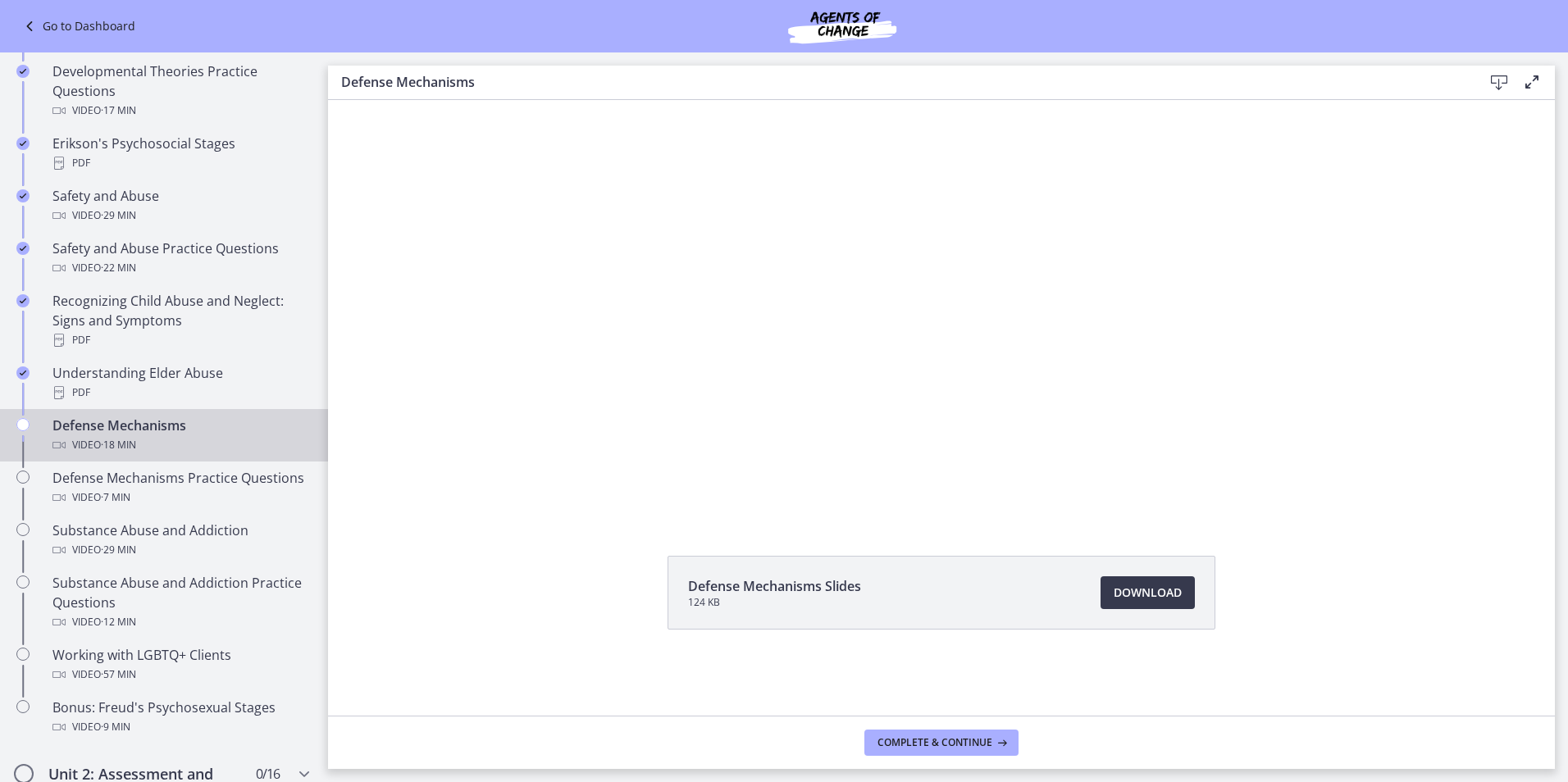 click on "Defense Mechanisms Slides
124 KB
Download
Opens in a new window" at bounding box center (941, 632) 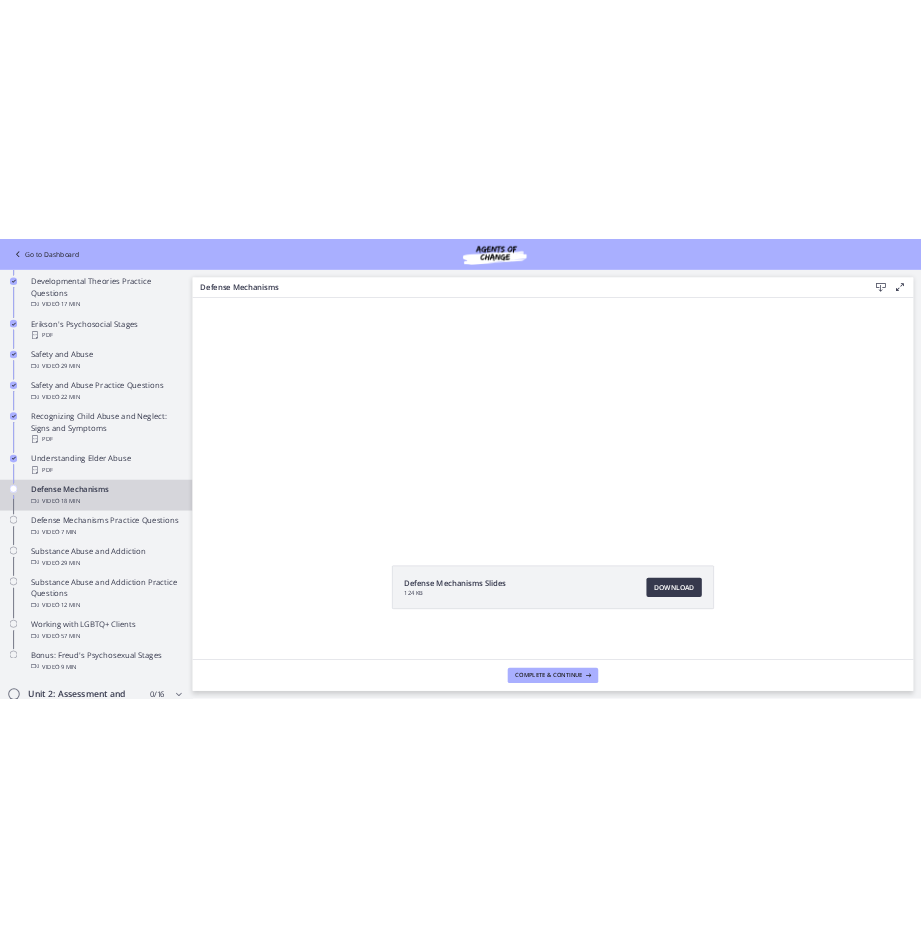 scroll, scrollTop: 0, scrollLeft: 0, axis: both 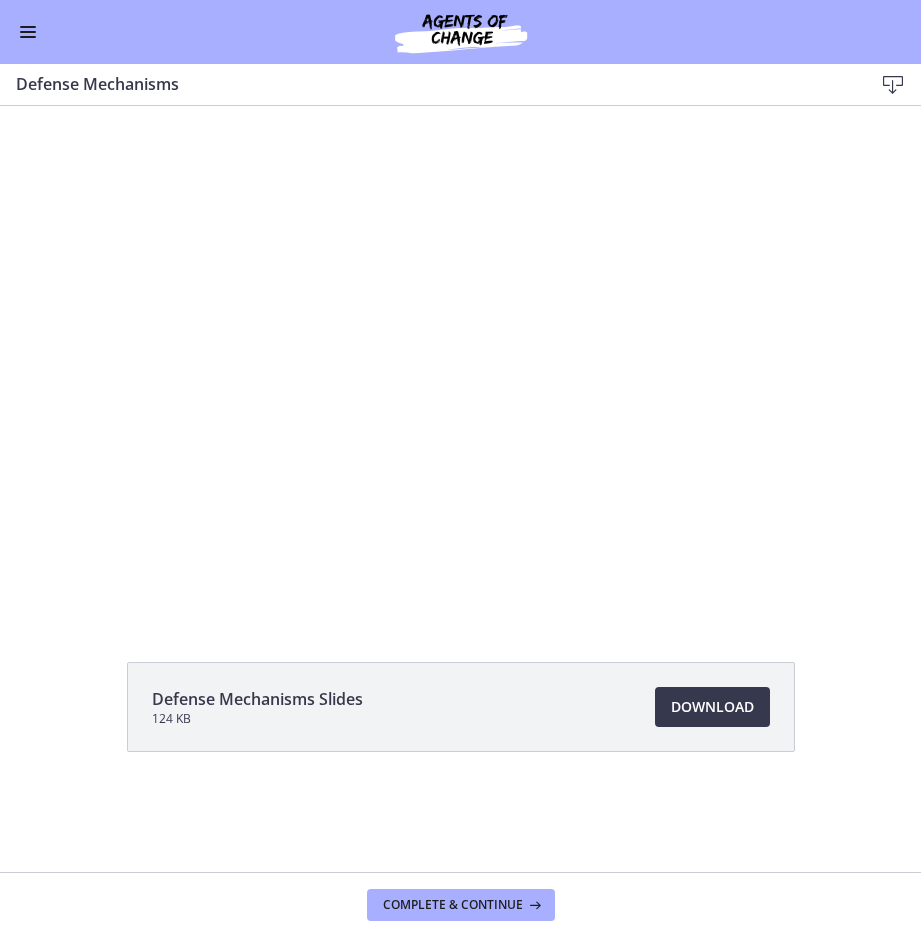 click on "Defense Mechanisms" at bounding box center (428, 84) 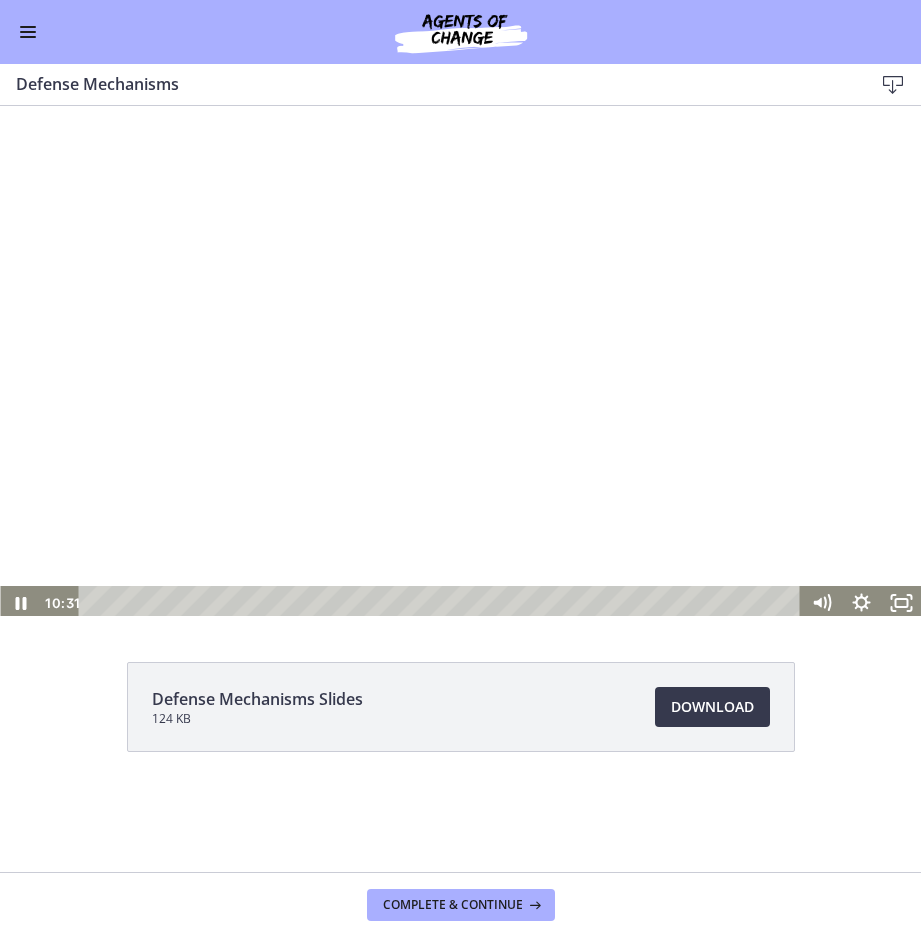 click on "Defense Mechanisms" at bounding box center [428, 84] 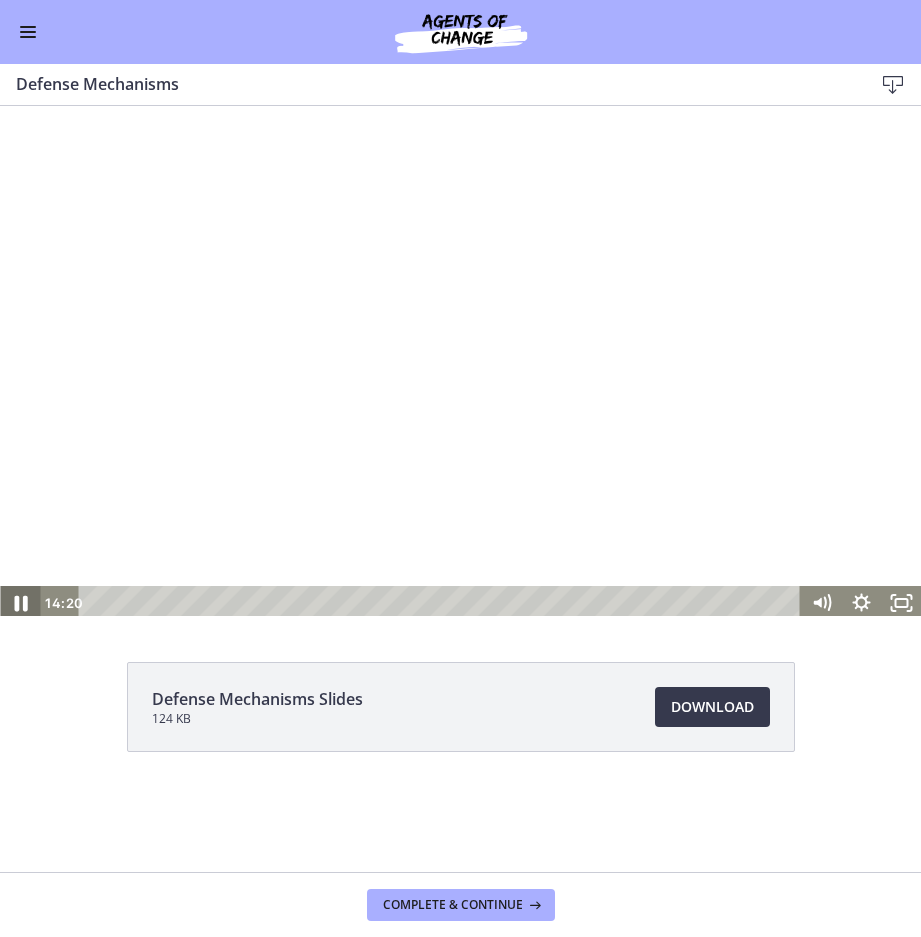 click 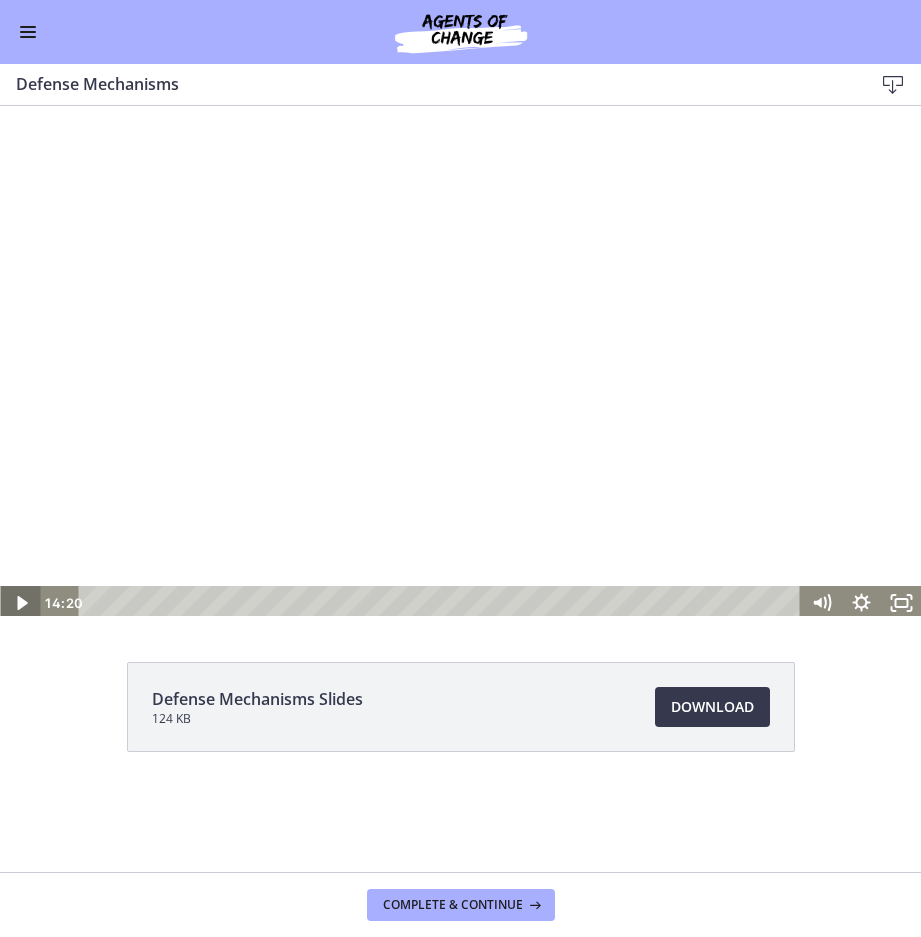 click 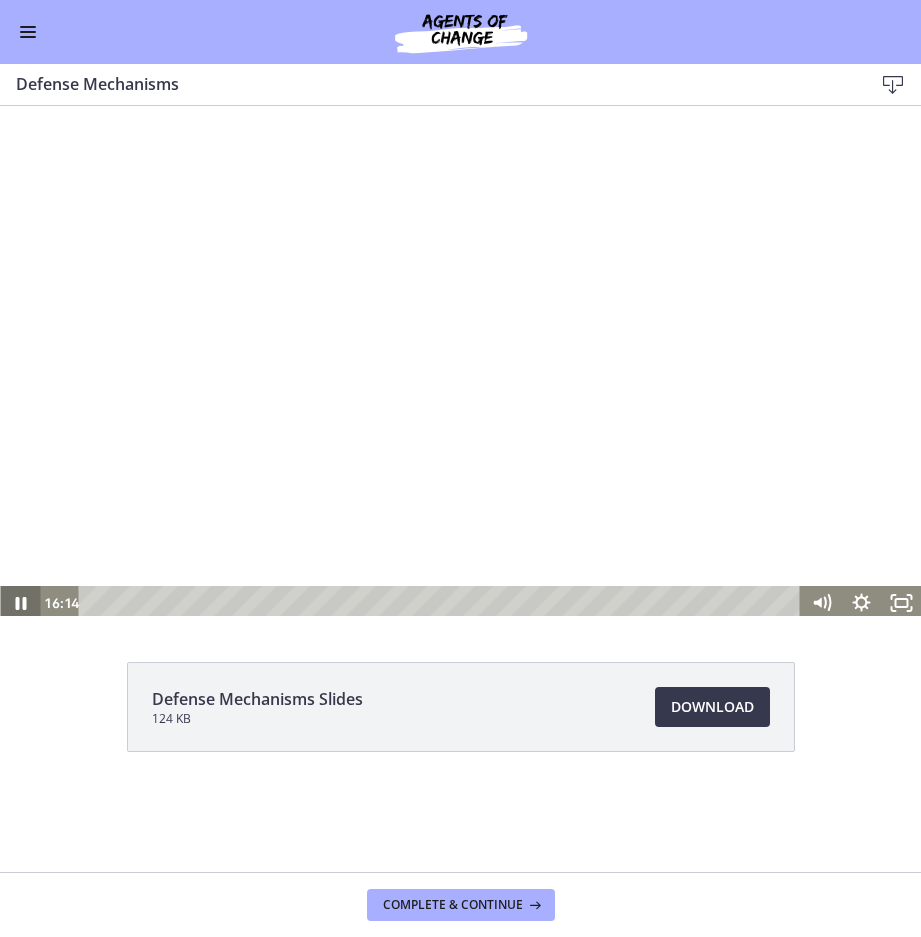 click 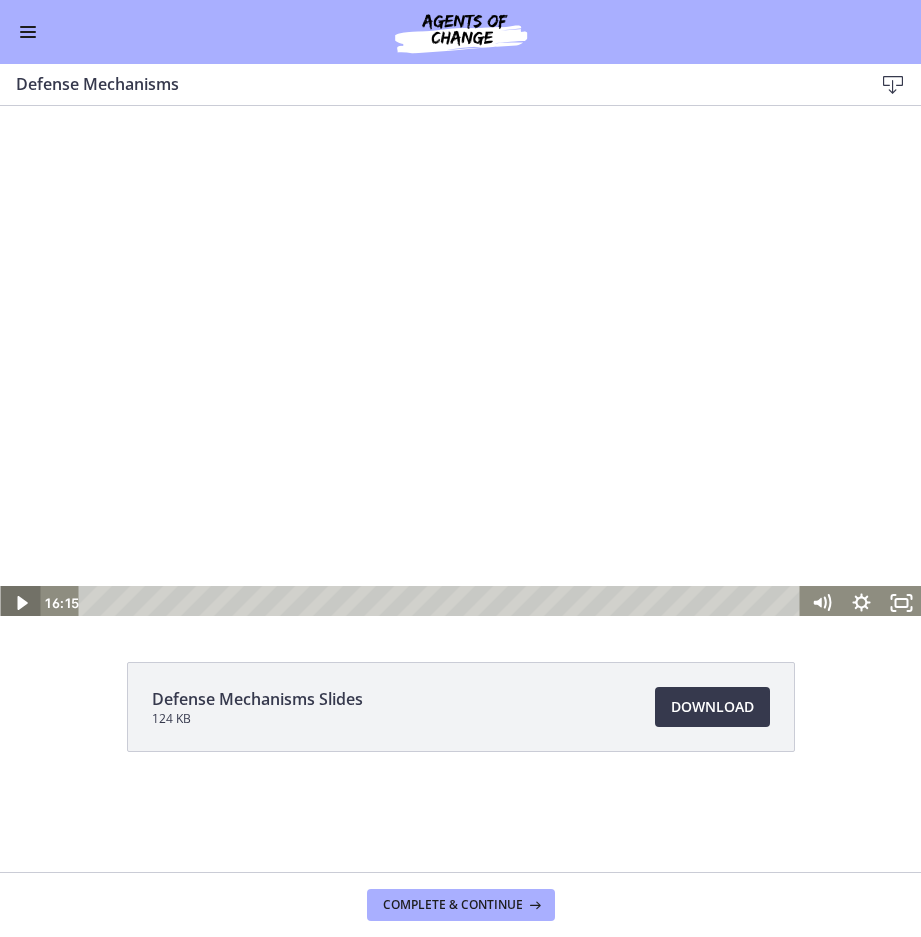 click 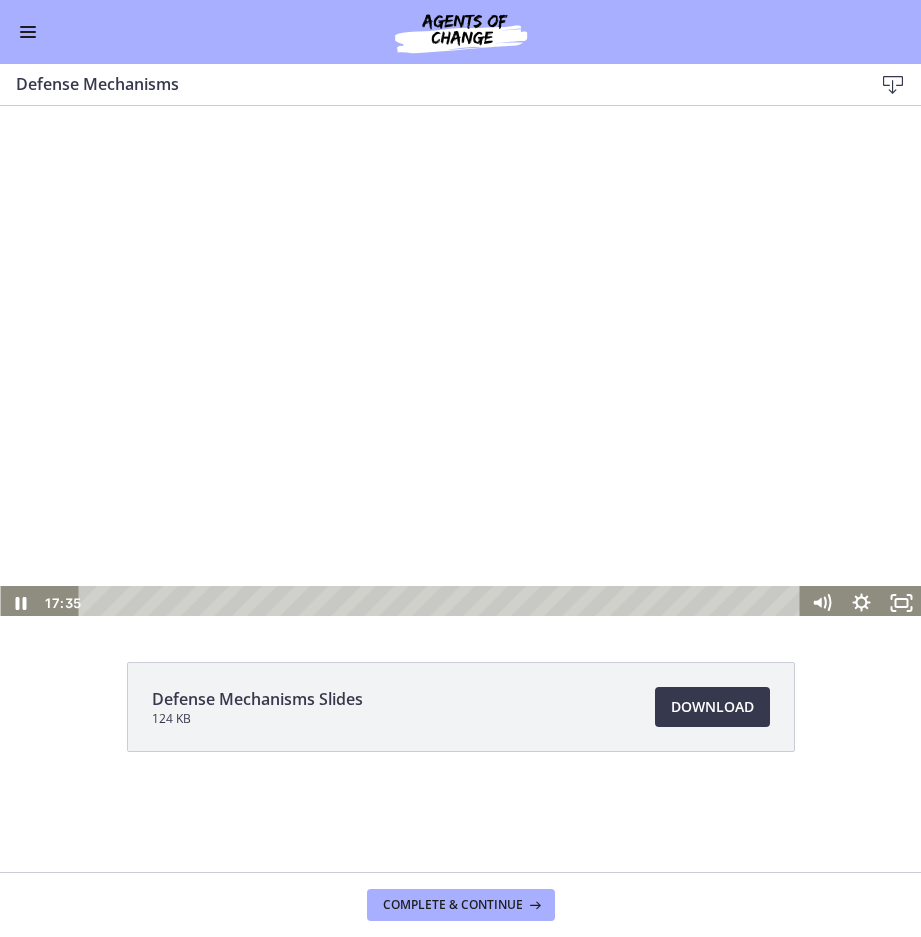 drag, startPoint x: 791, startPoint y: 254, endPoint x: 533, endPoint y: 264, distance: 258.19373 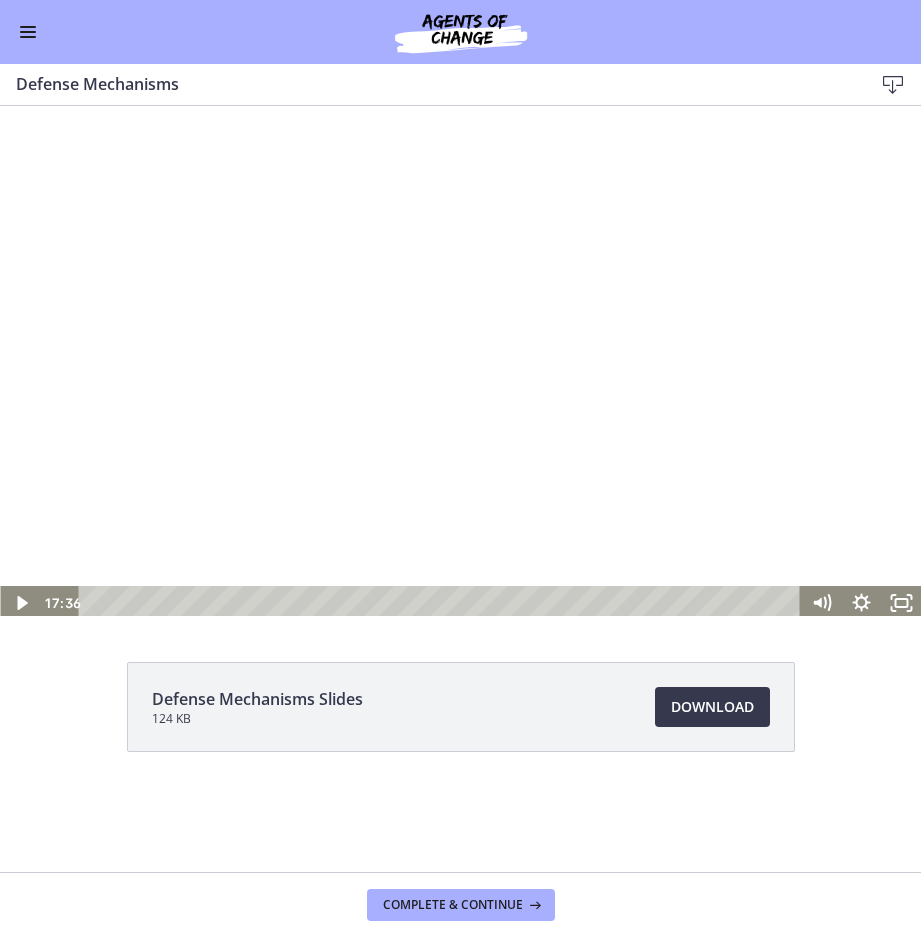 click at bounding box center [460, 361] 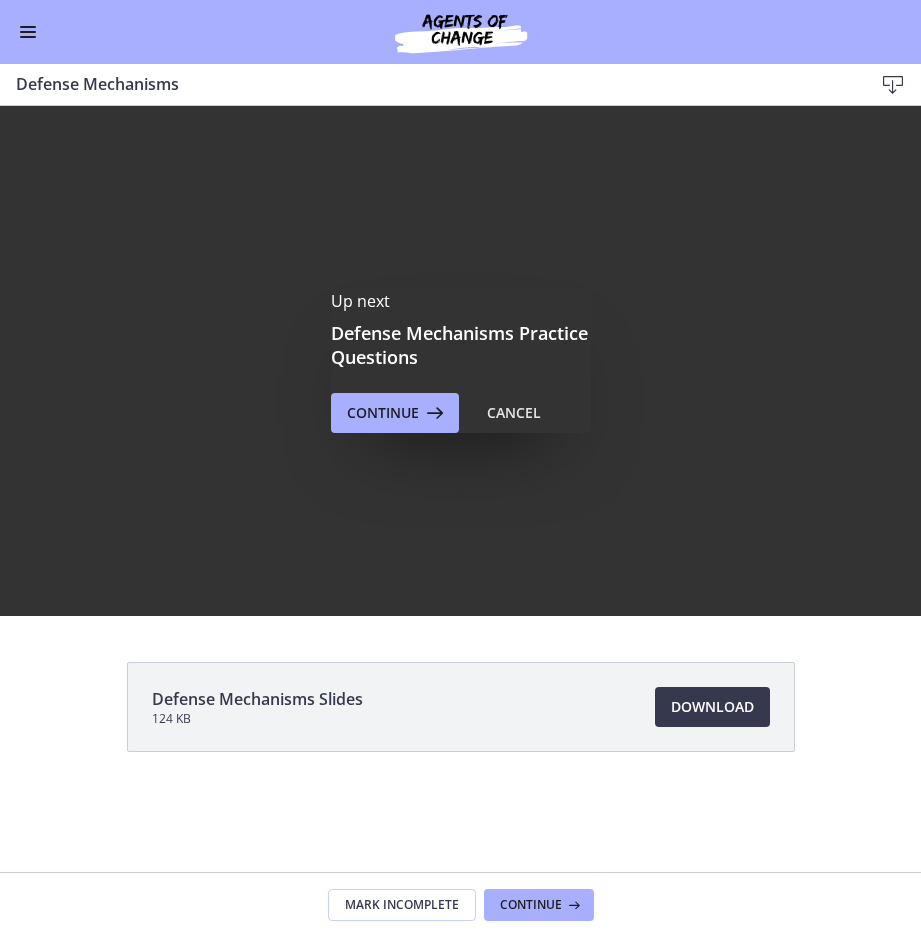 scroll, scrollTop: 0, scrollLeft: 0, axis: both 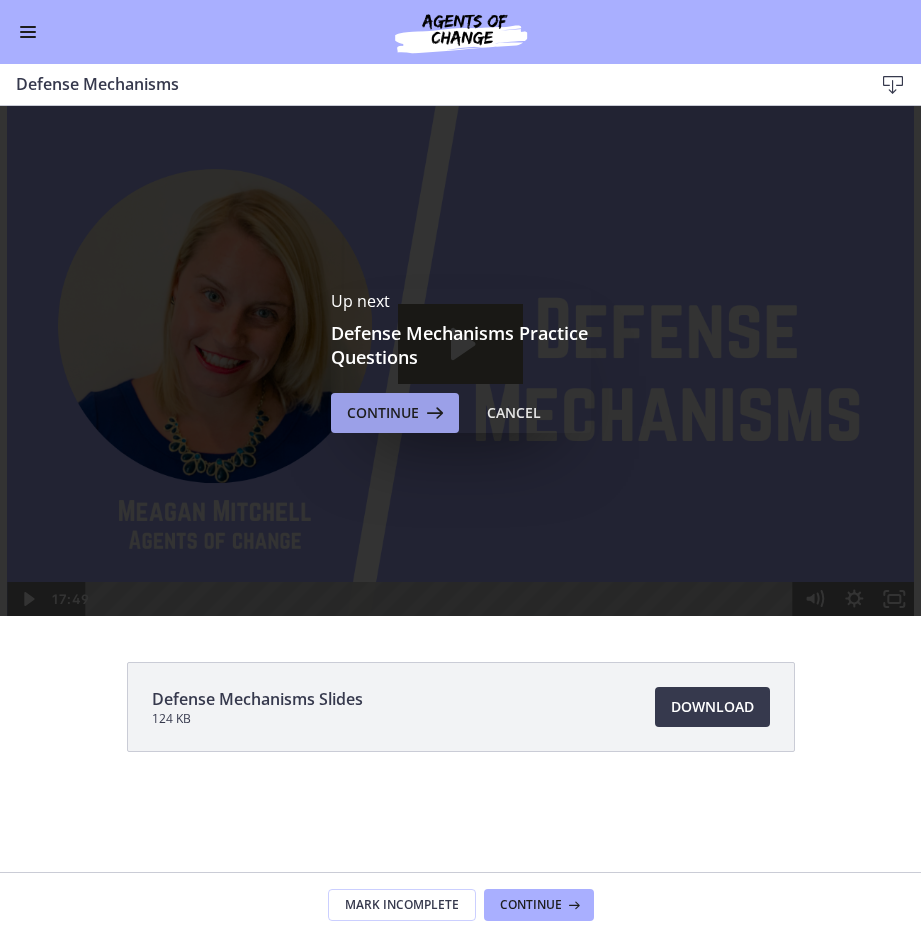 click on "Continue" at bounding box center (383, 413) 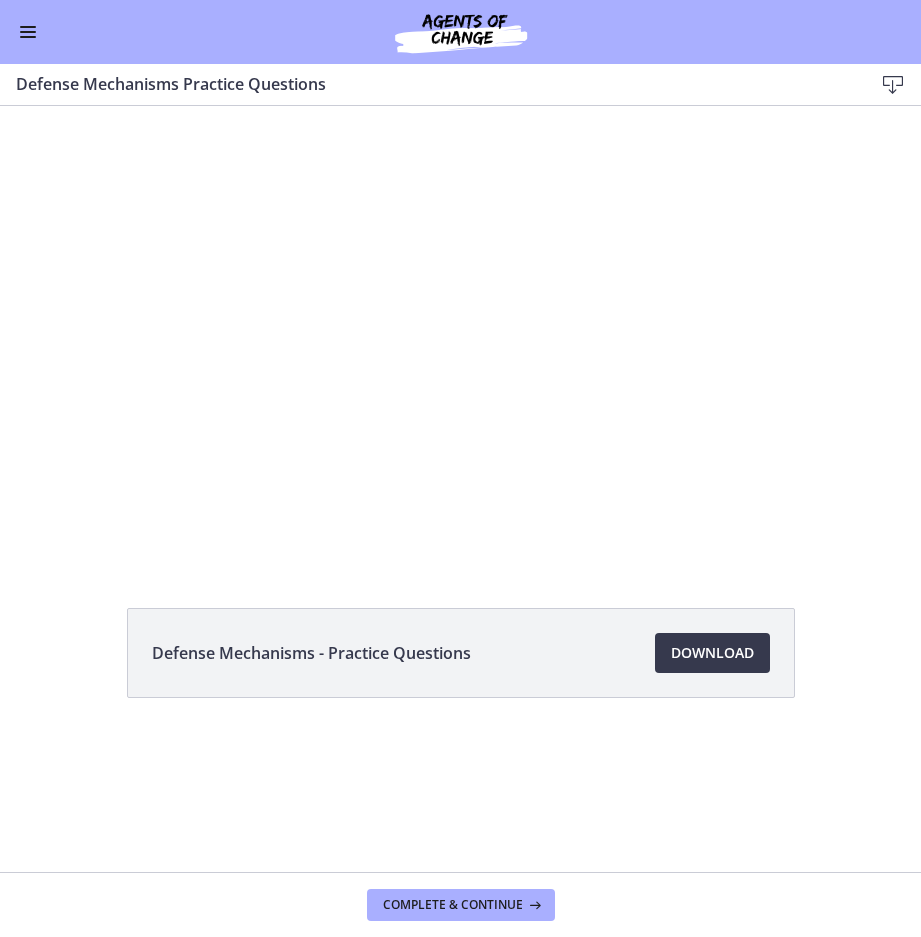 scroll, scrollTop: 0, scrollLeft: 0, axis: both 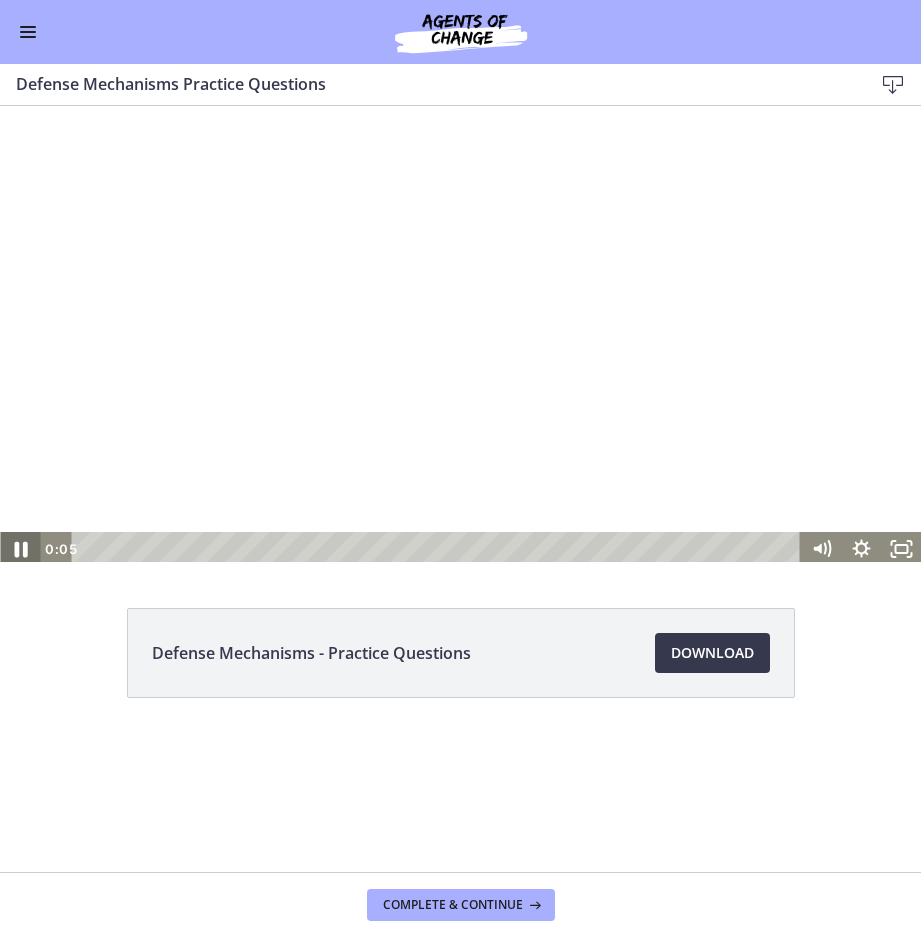 click 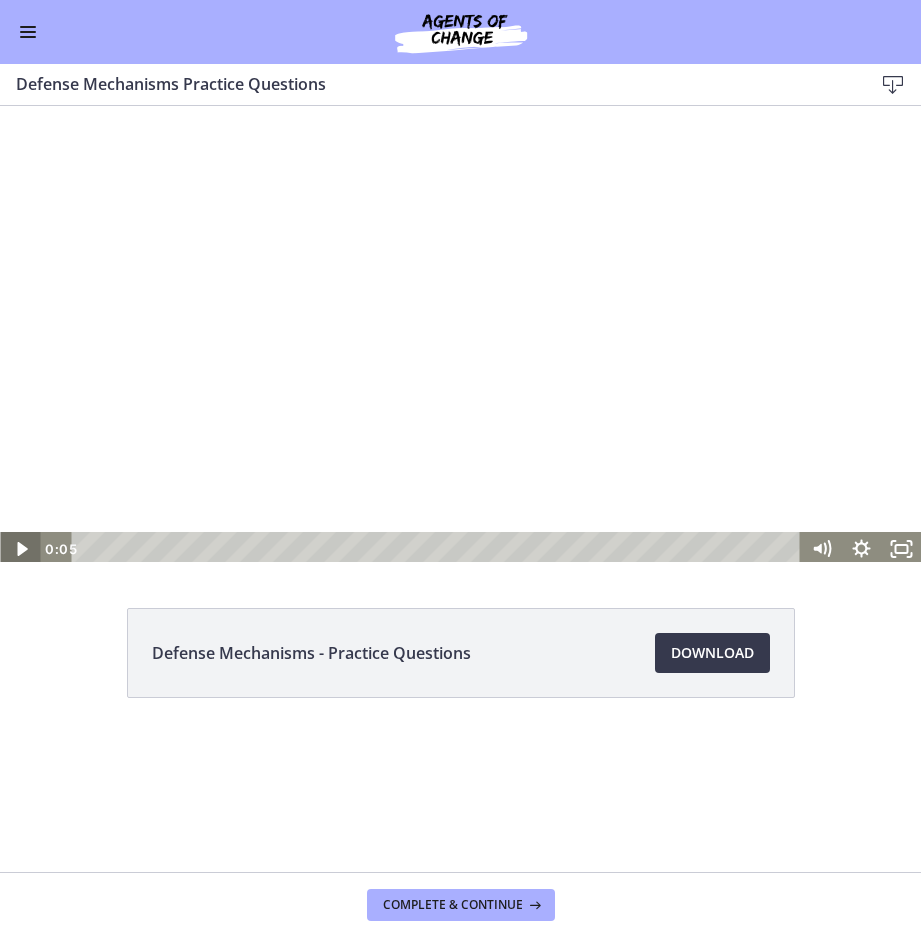 click 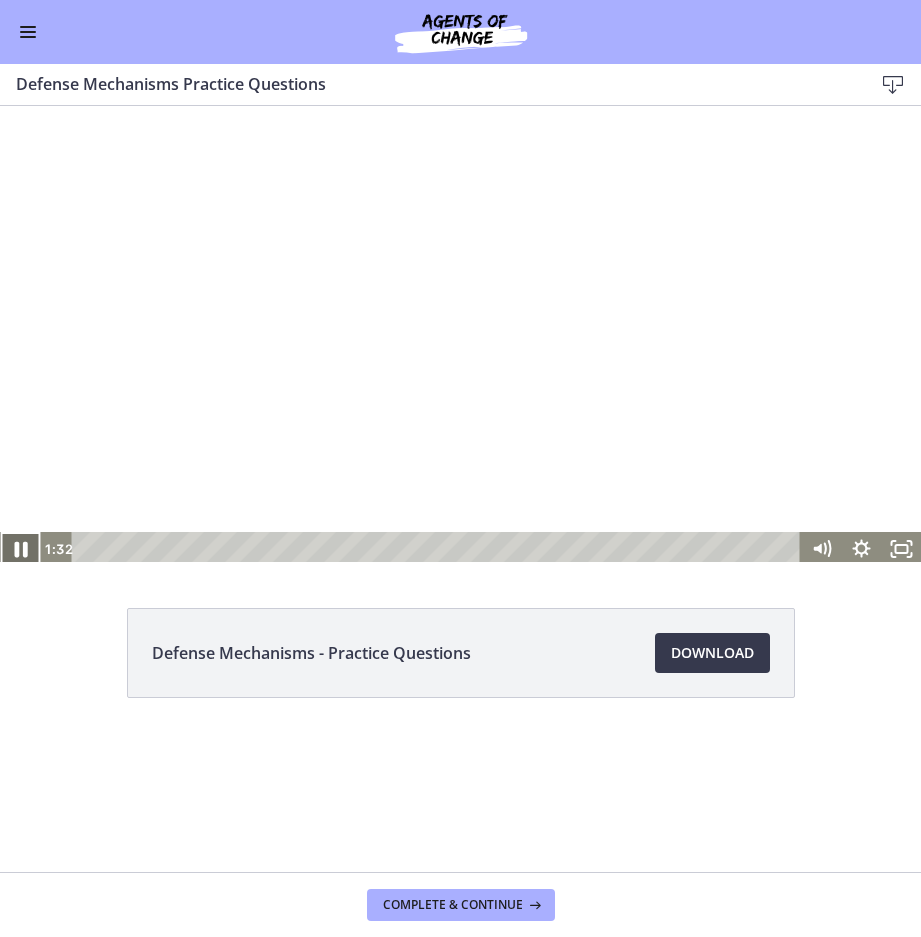 click 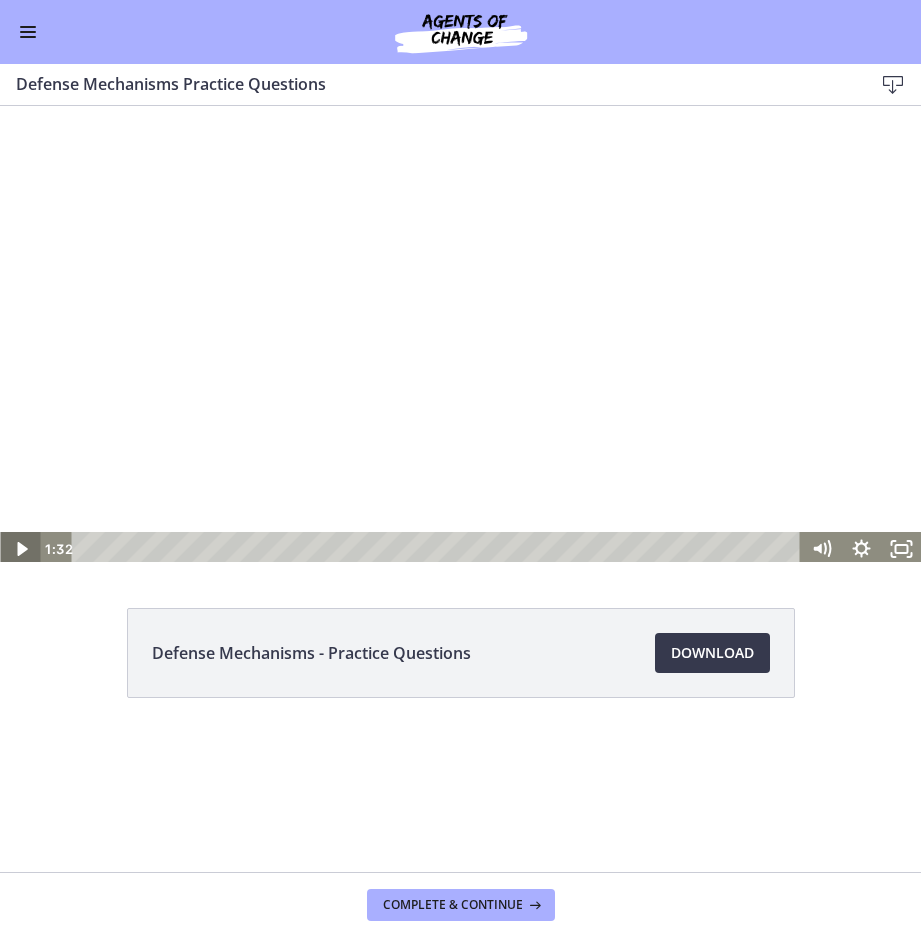 click 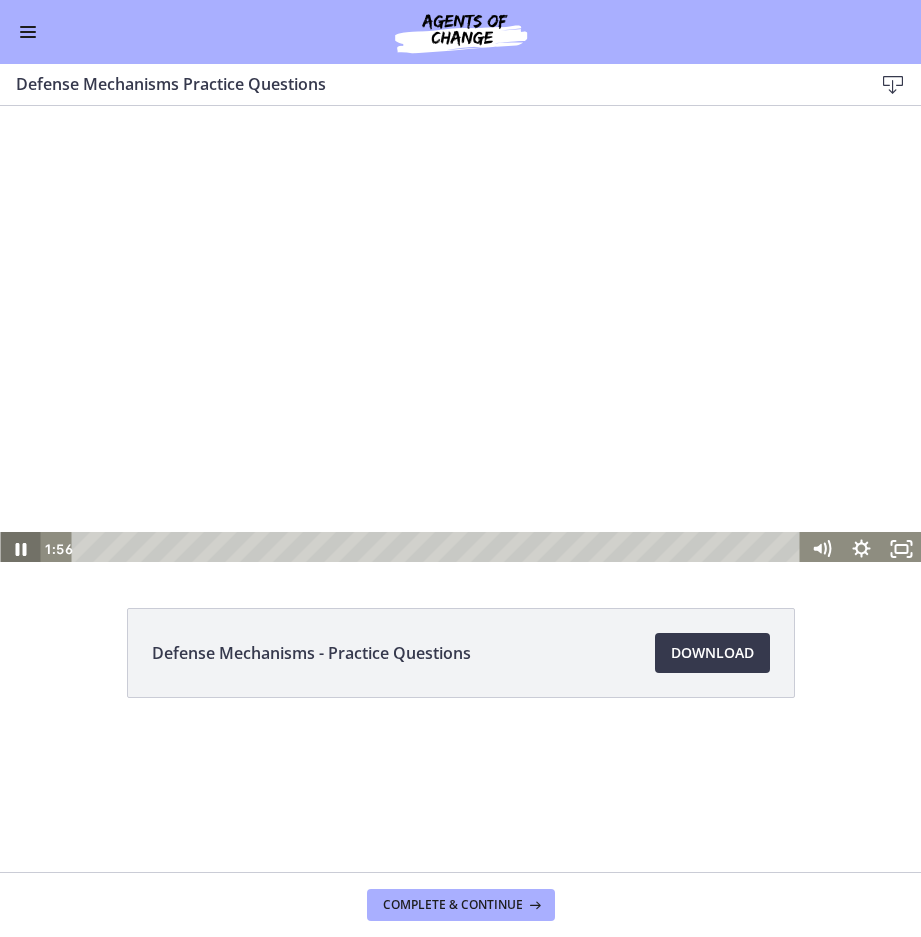 click on "Click for sound
@keyframes VOLUME_SMALL_WAVE_FLASH {
0% { opacity: 0; }
33% { opacity: 1; }
66% { opacity: 1; }
100% { opacity: 0; }
}
@keyframes VOLUME_LARGE_WAVE_FLASH {
0% { opacity: 0; }
33% { opacity: 1; }
66% { opacity: 1; }
100% { opacity: 0; }
}
.volume__small-wave {
animation: VOLUME_SMALL_WAVE_FLASH 2s infinite;
opacity: 0;
}
.volume__large-wave {
animation: VOLUME_LARGE_WAVE_FLASH 2s infinite .3s;
opacity: 0;
}
1:56 0:00" at bounding box center (460, 334) 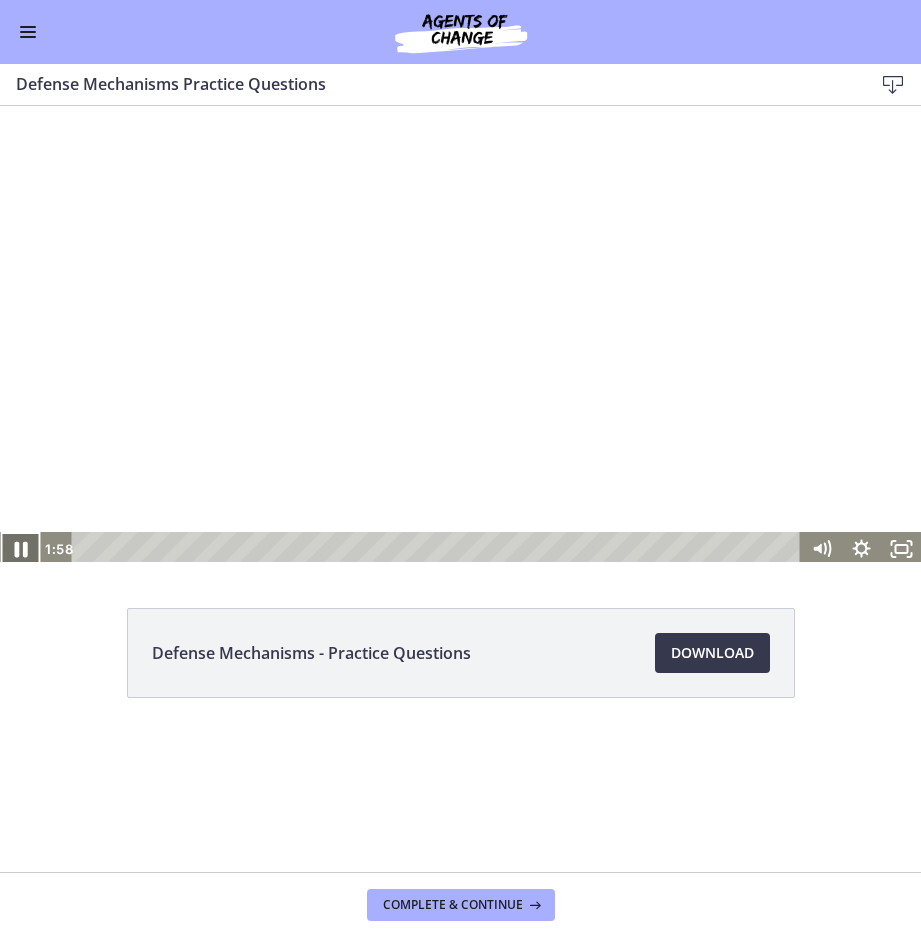 click 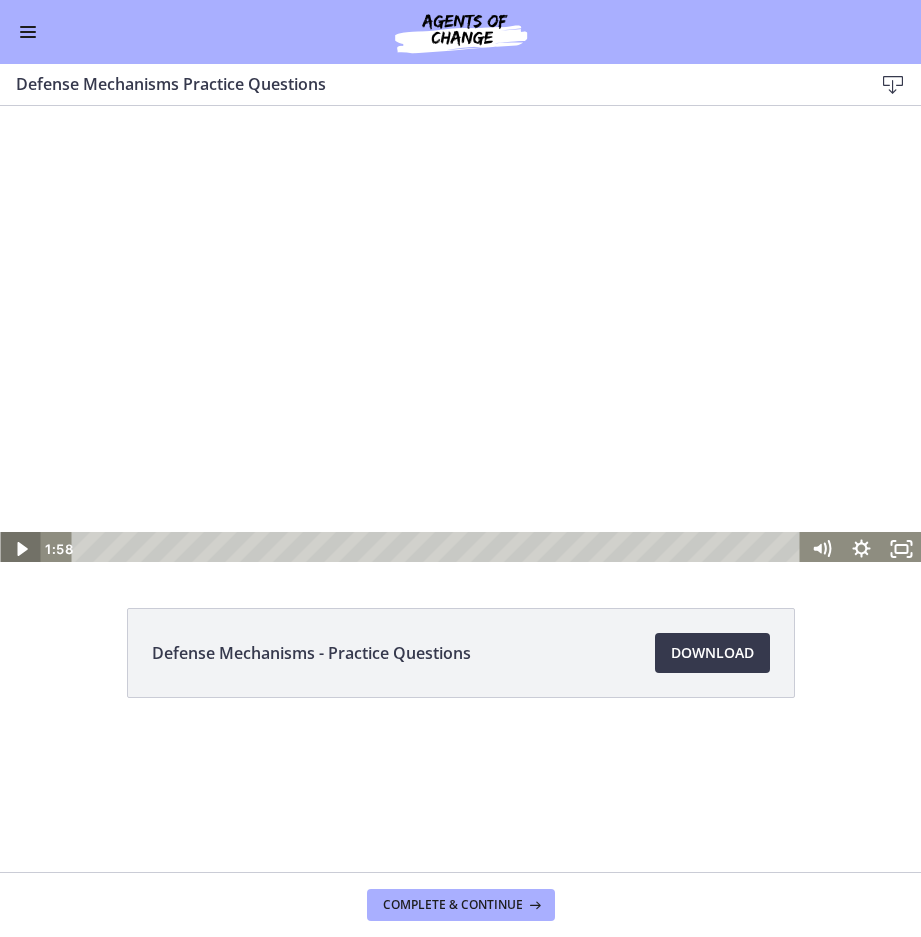 click 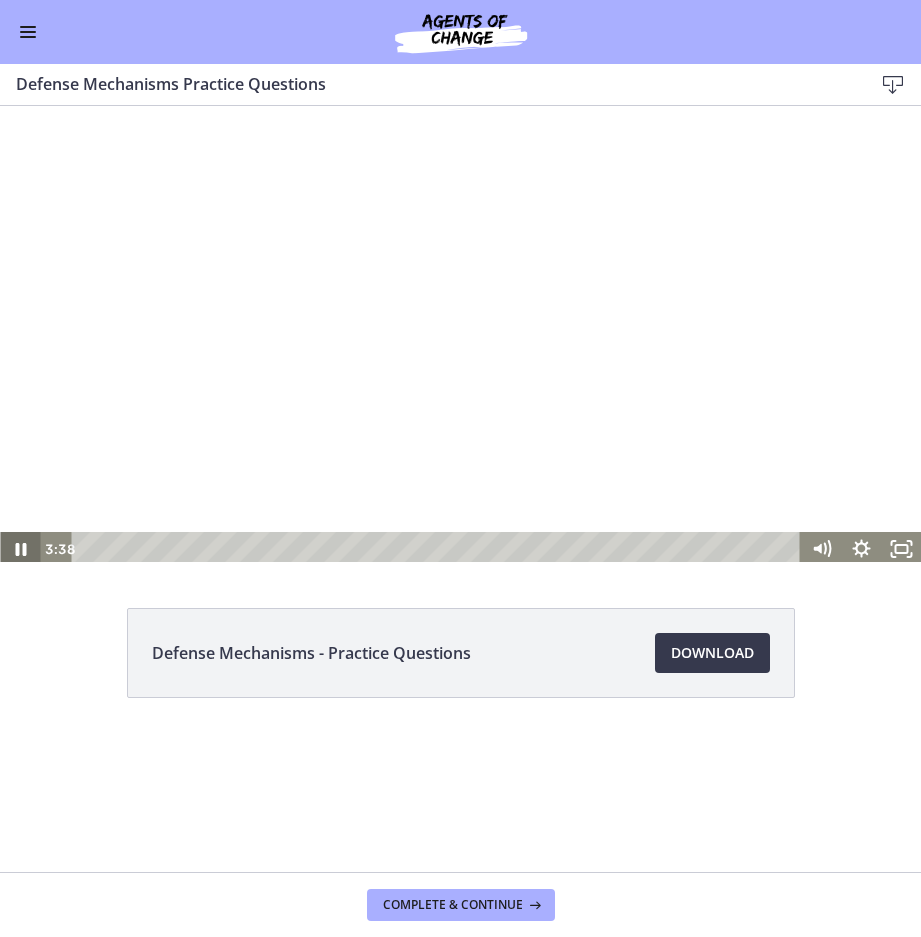 click 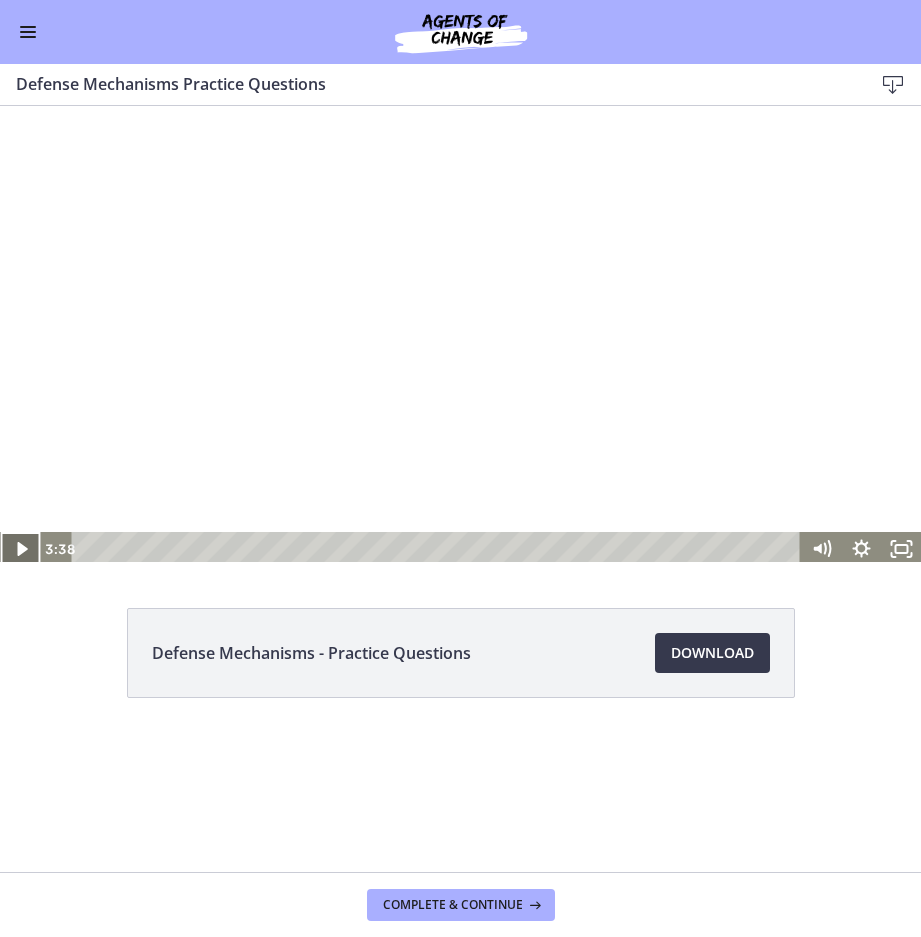 click 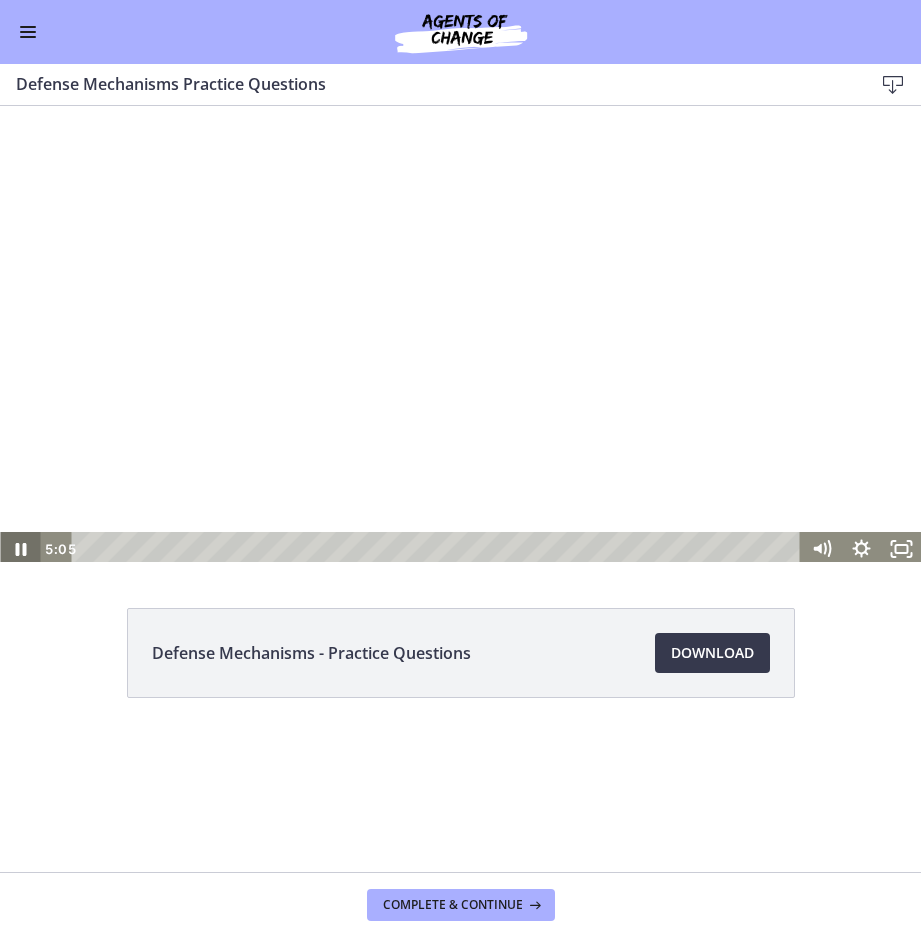 click 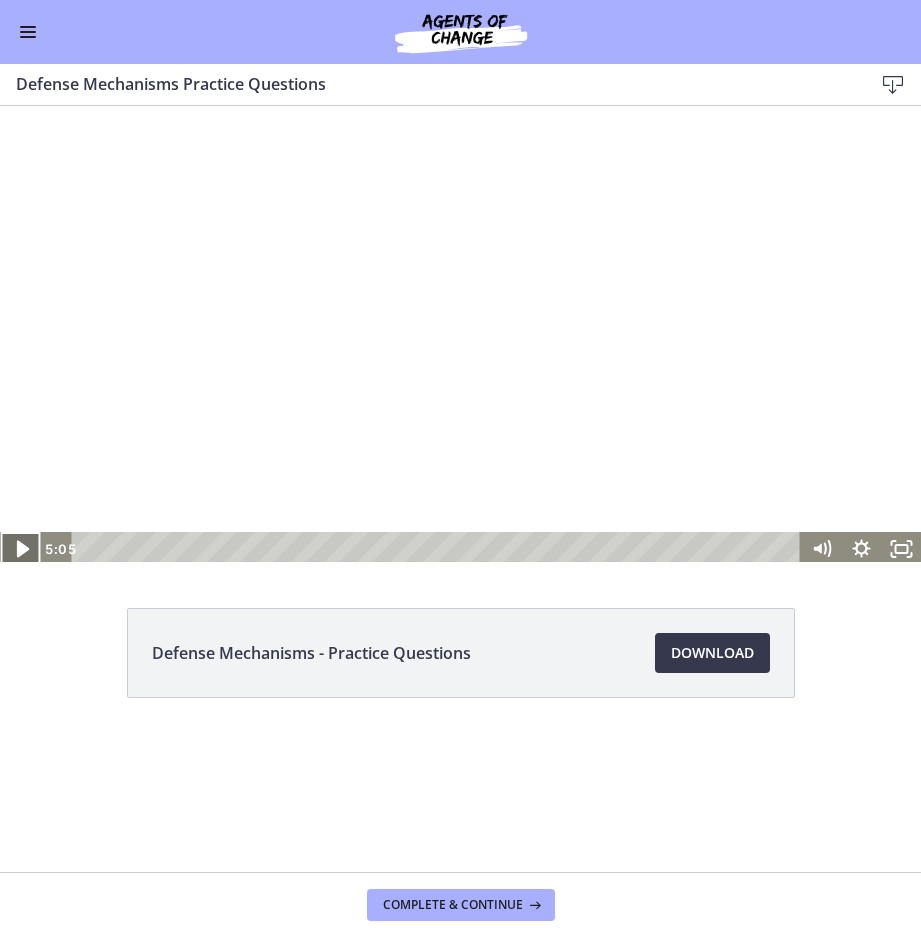 click 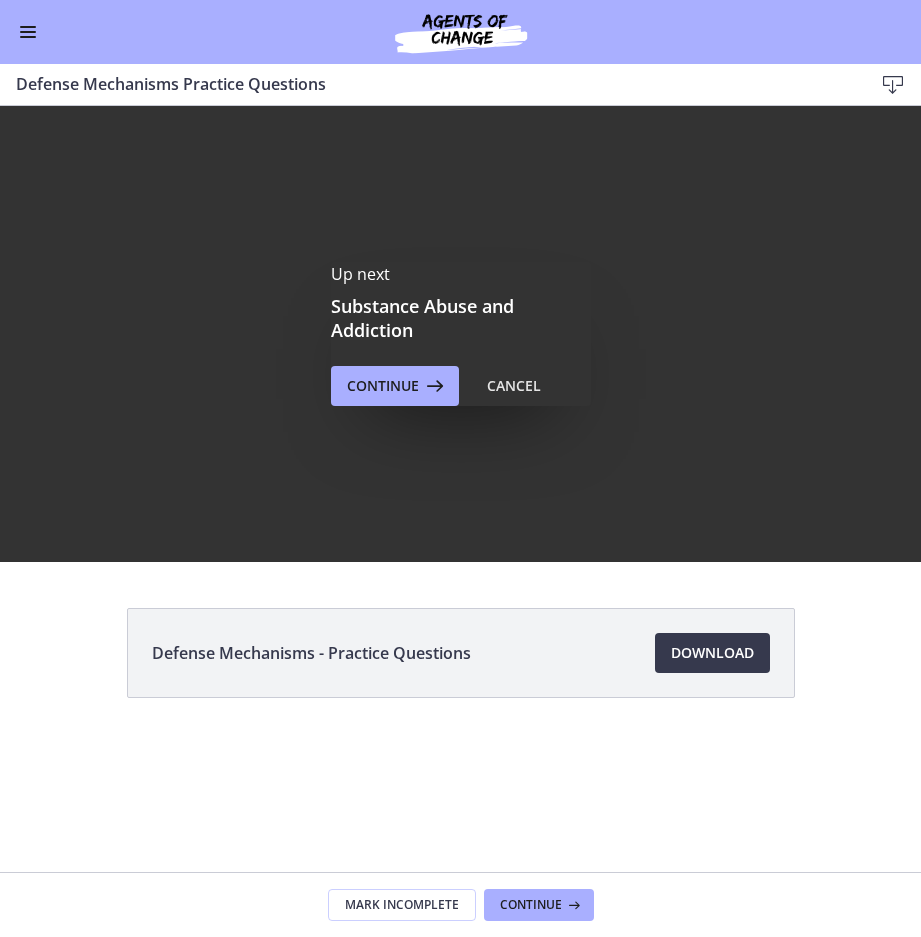 scroll, scrollTop: 0, scrollLeft: 0, axis: both 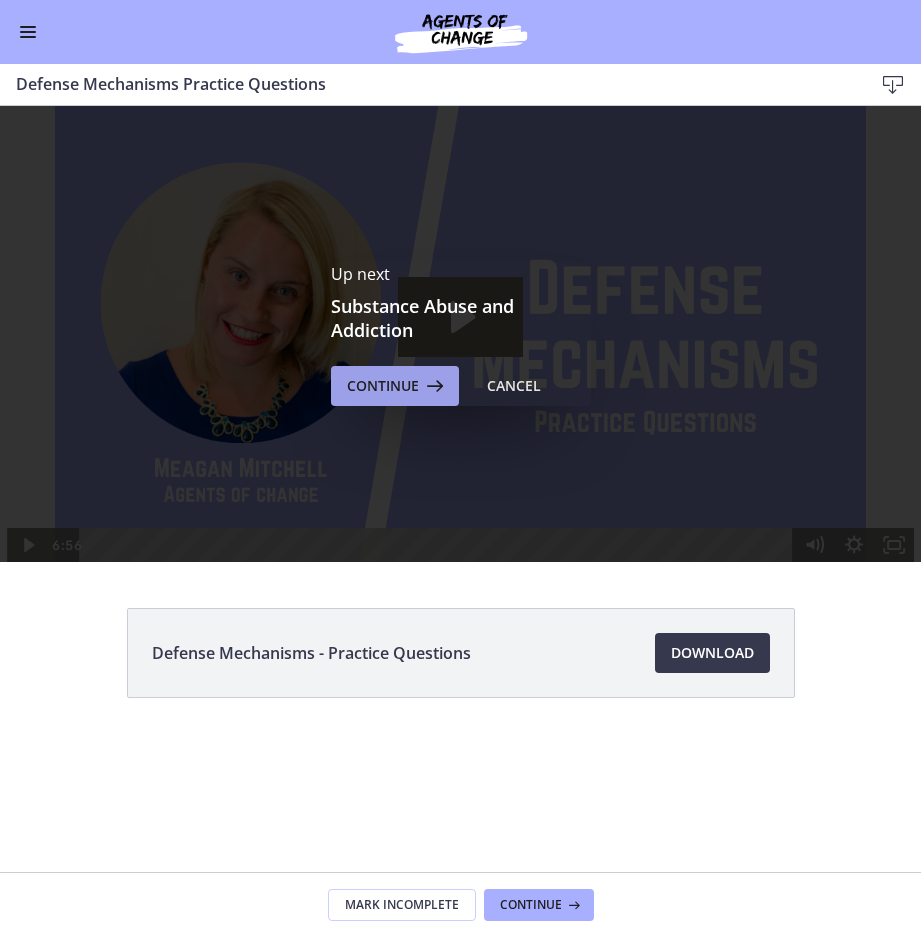 click at bounding box center [433, 386] 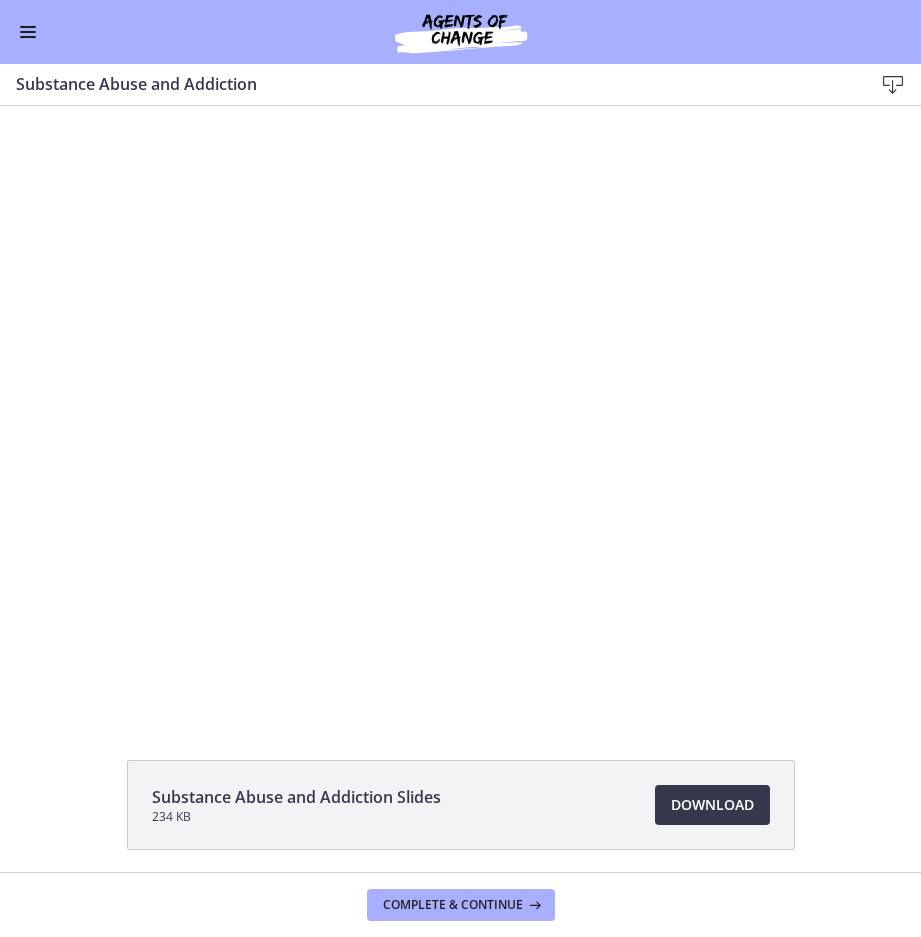scroll, scrollTop: 0, scrollLeft: 0, axis: both 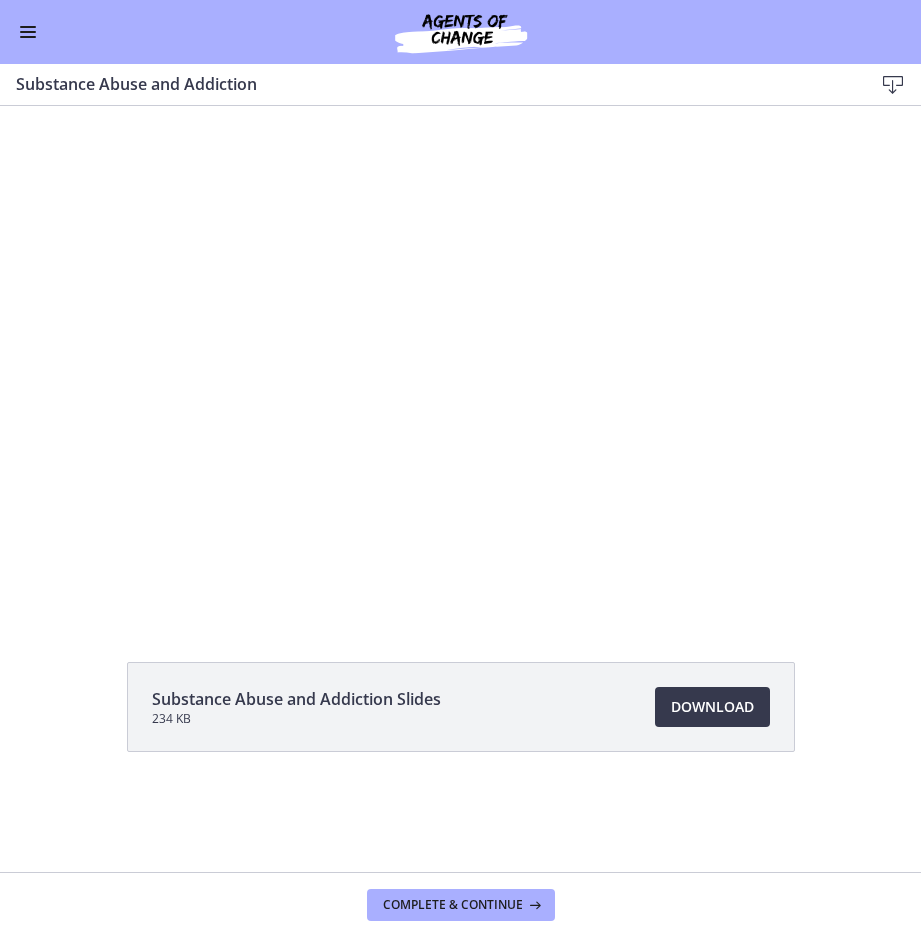 click on "Go to Dashboard" at bounding box center (460, 32) 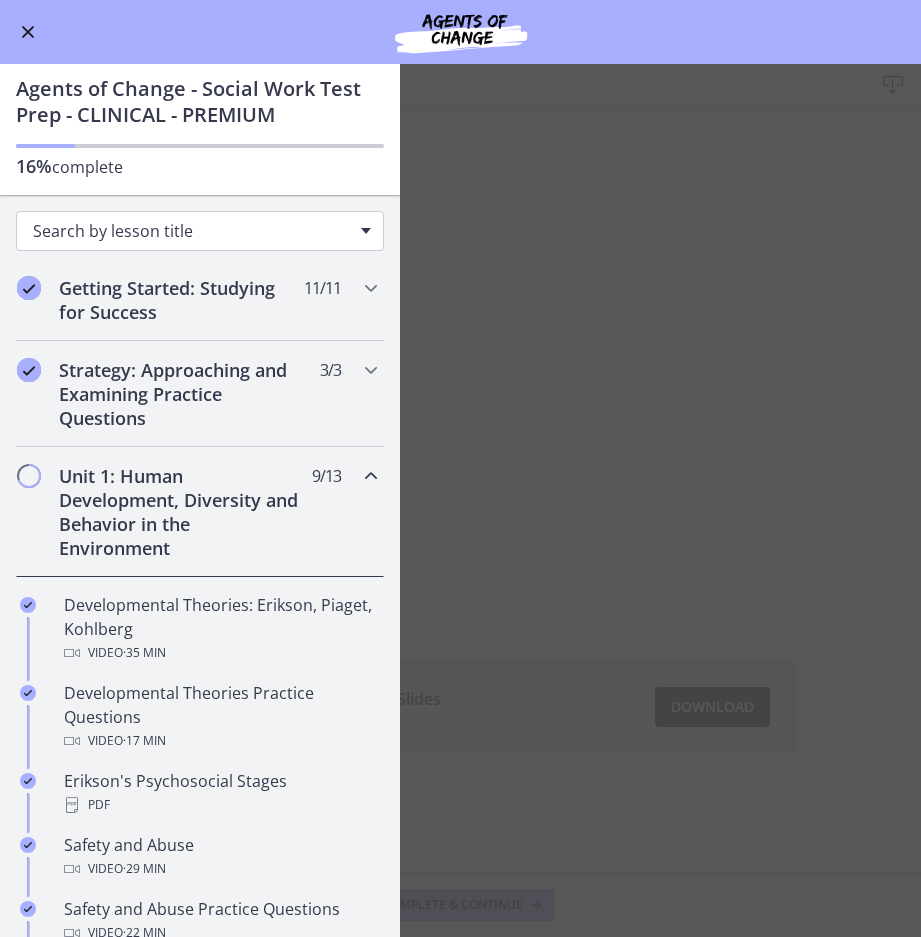 scroll, scrollTop: 0, scrollLeft: 0, axis: both 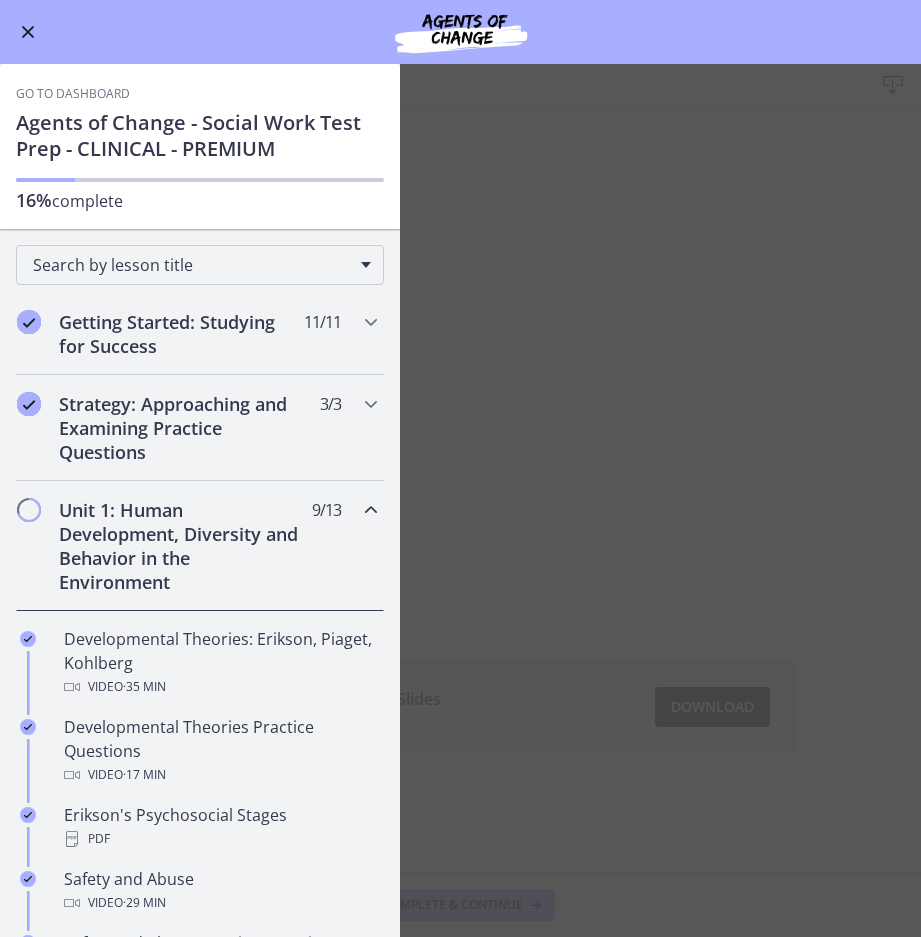 click on "Substance Abuse and Addiction
Download
Enable fullscreen
Substance Abuse and Addiction Slides
234 KB
Download
Opens in a new window
Complete & continue" at bounding box center [460, 500] 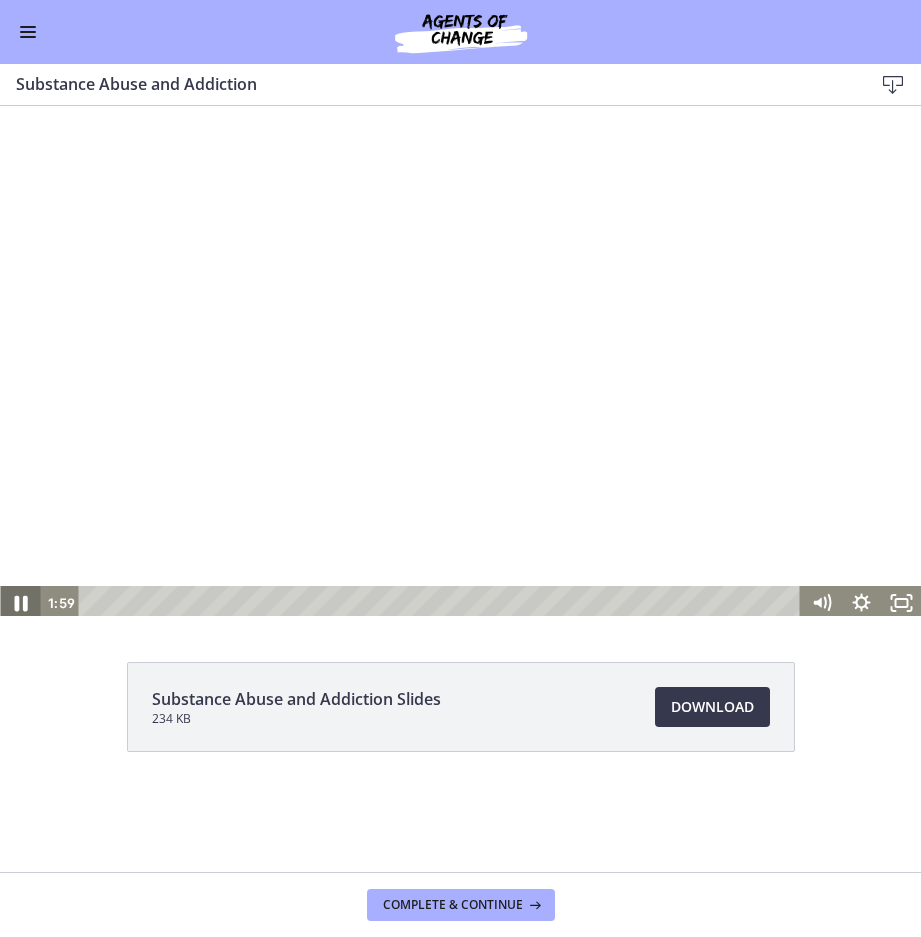 click 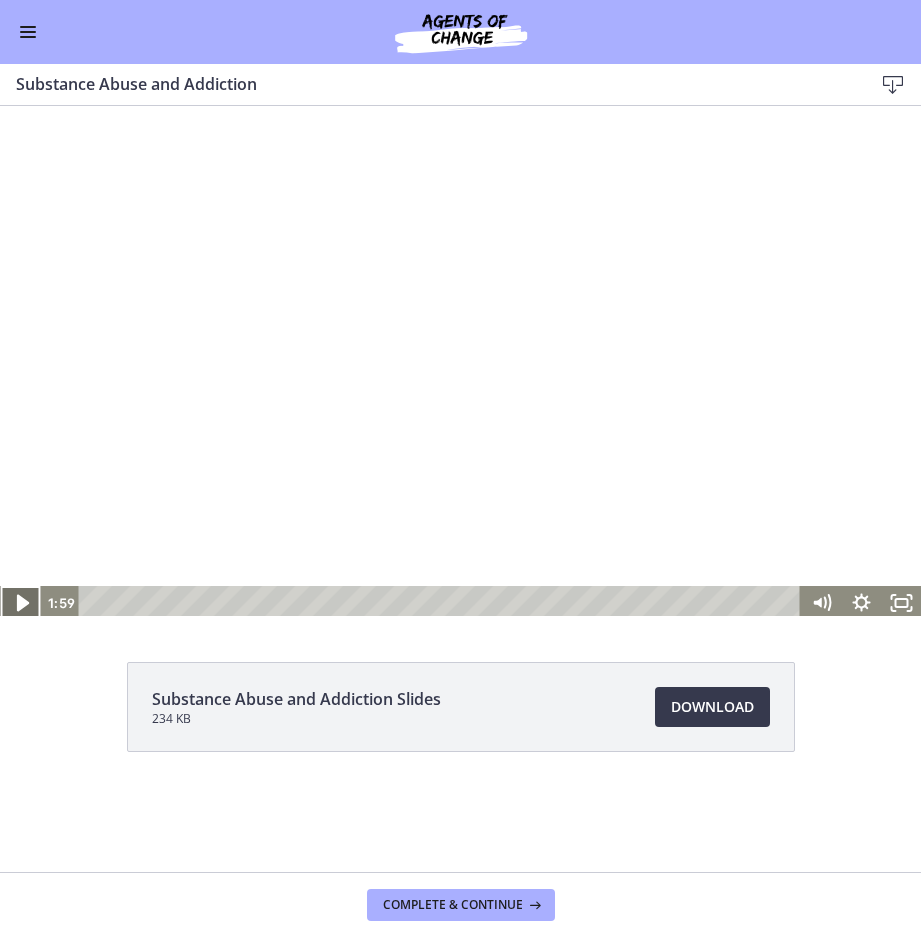 click 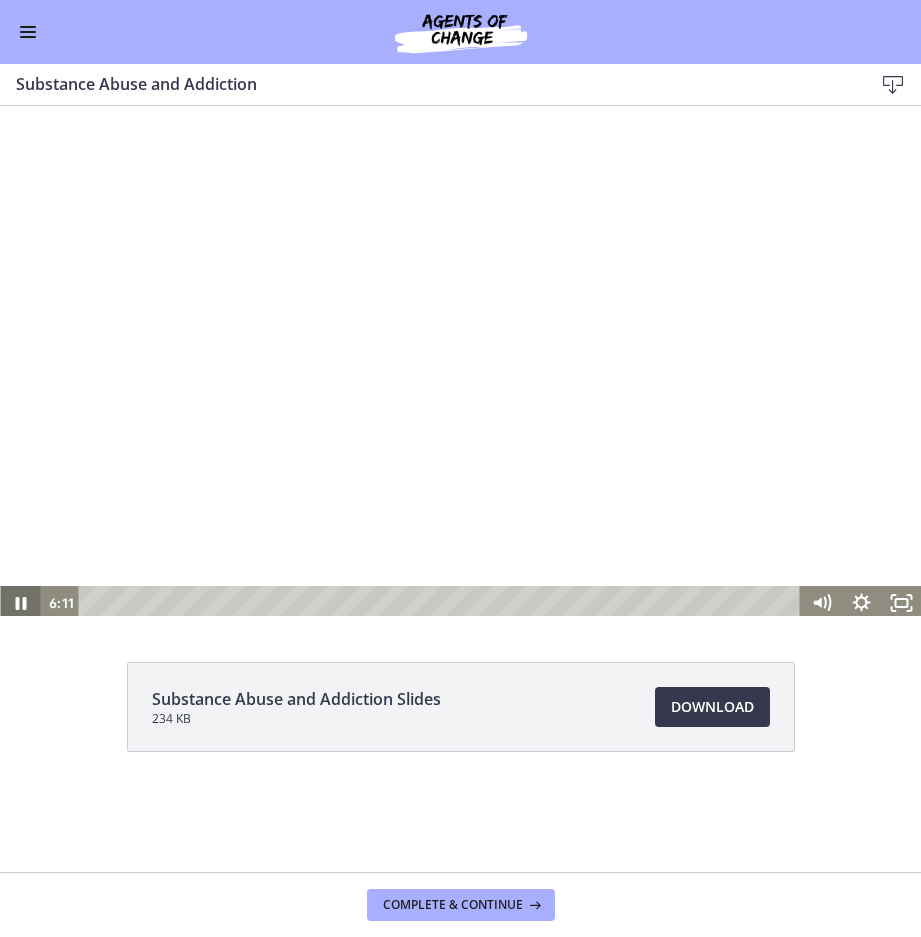 click 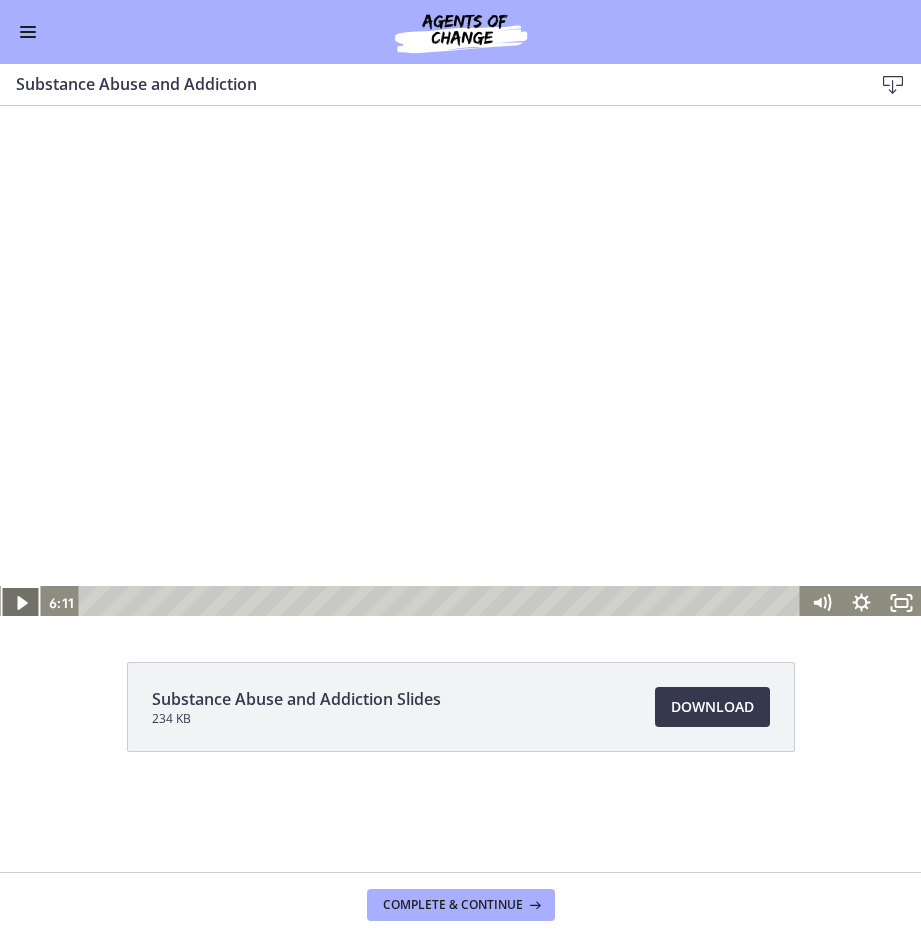 click 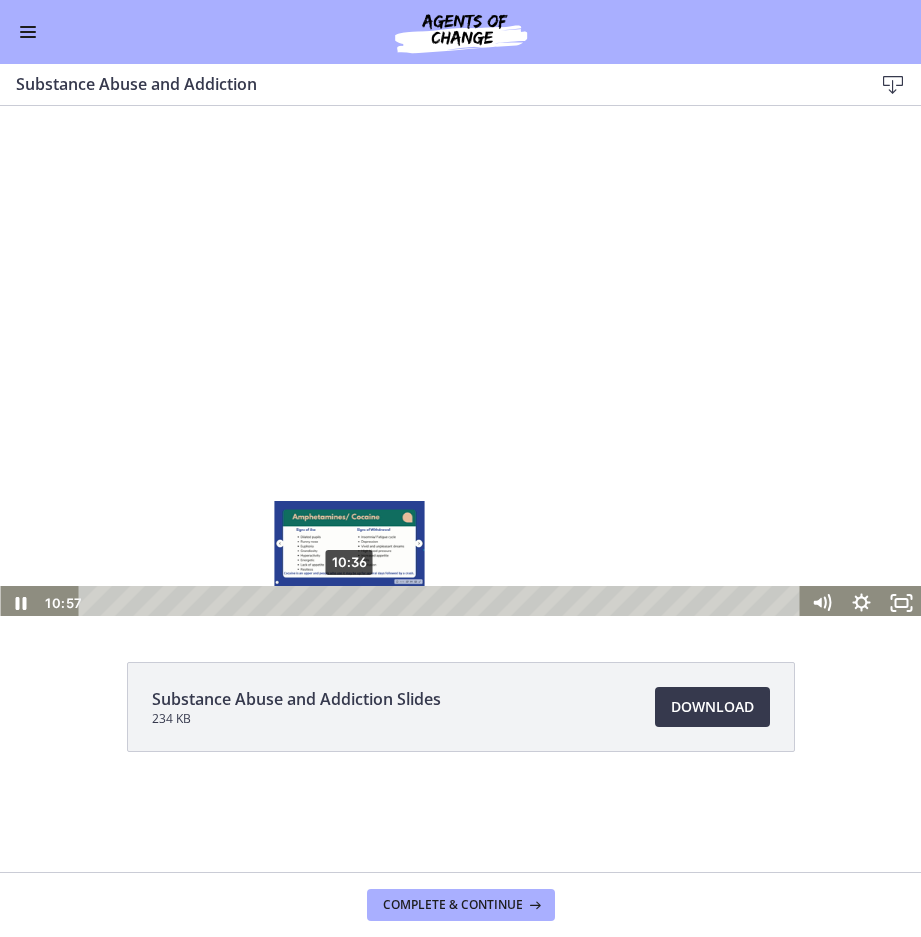 scroll, scrollTop: 4, scrollLeft: 0, axis: vertical 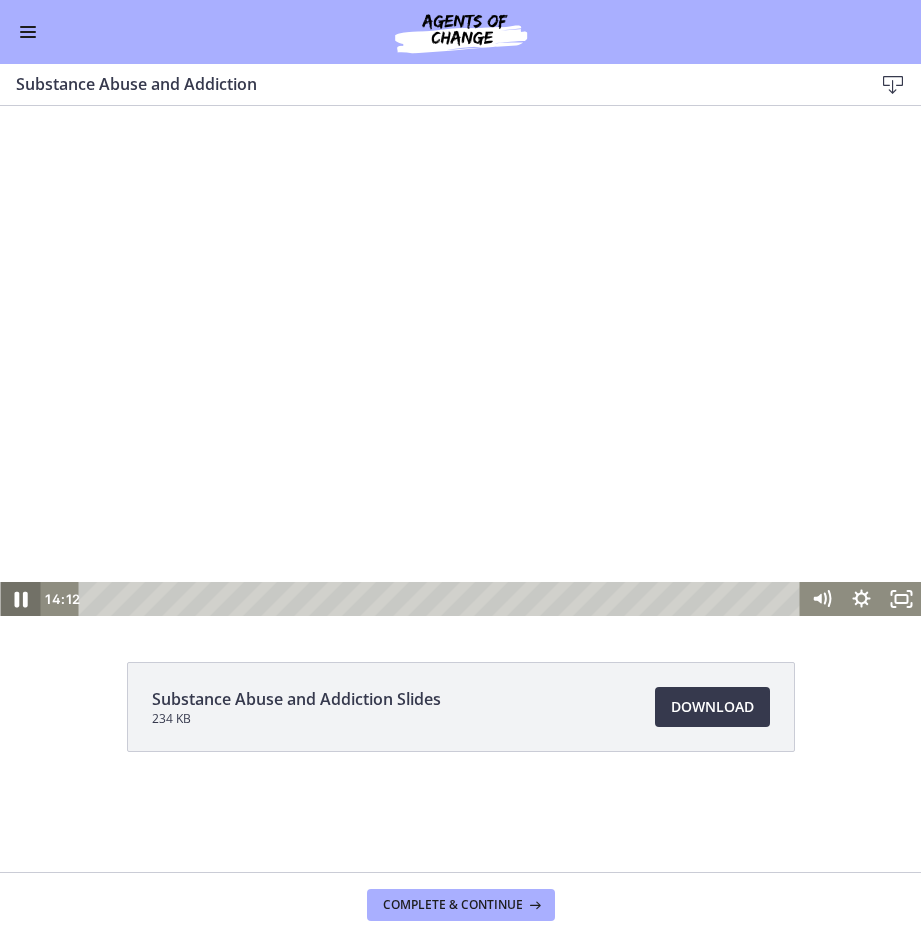 click 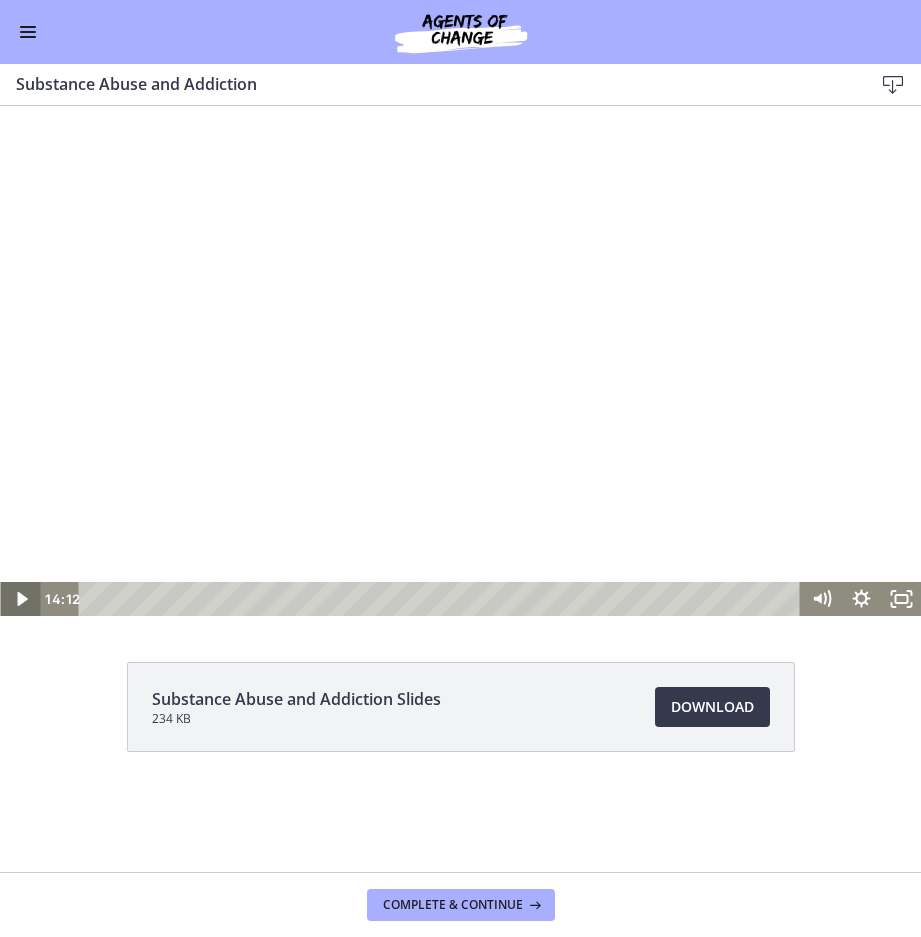 click 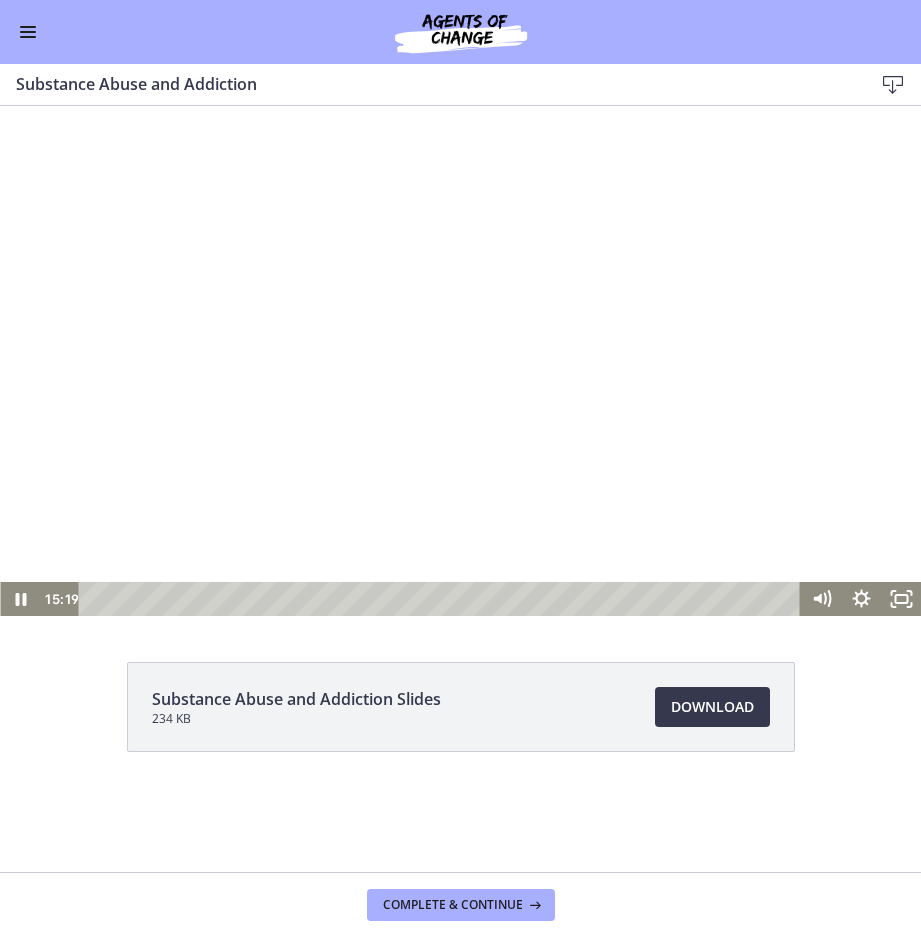 click at bounding box center [28, 32] 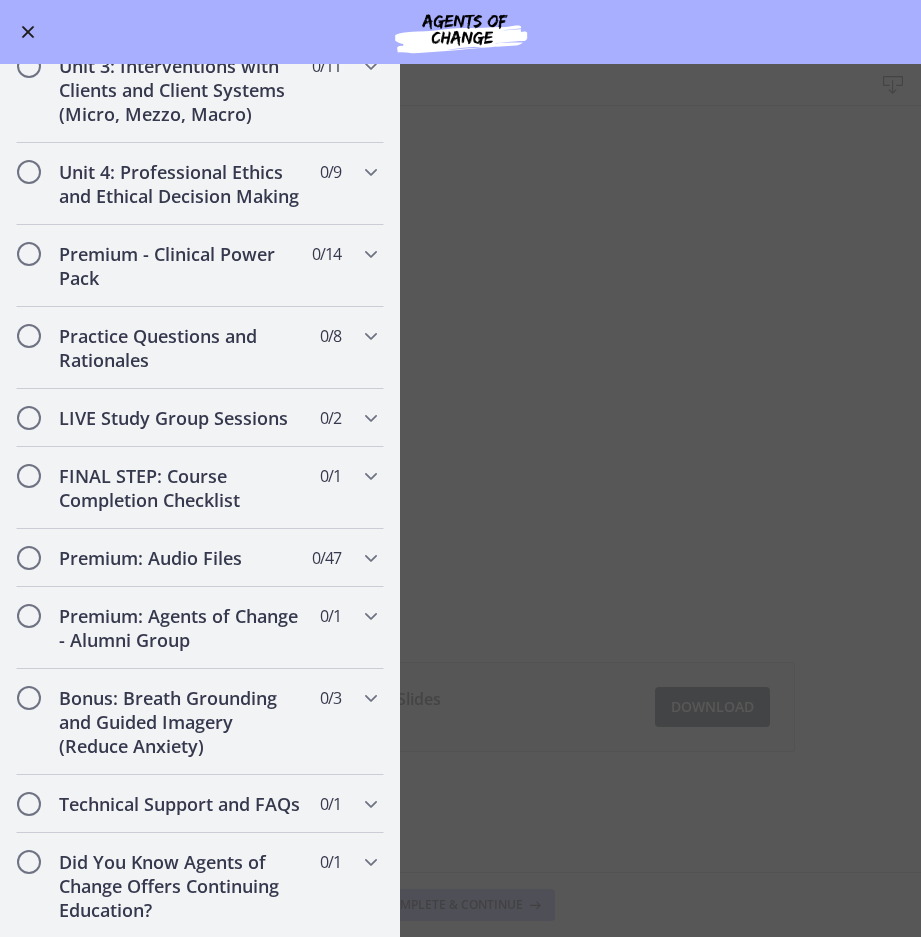 scroll, scrollTop: 1674, scrollLeft: 0, axis: vertical 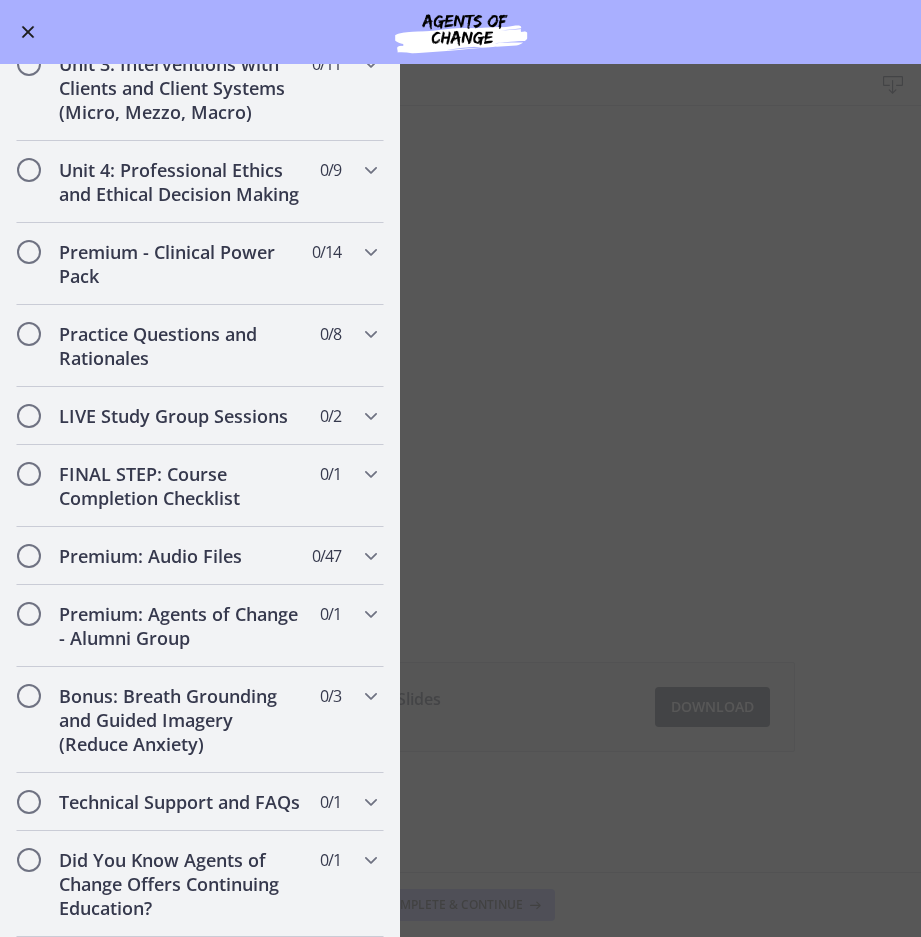 click on "Substance Abuse and Addiction
Download
Enable fullscreen
Substance Abuse and Addiction Slides
234 KB
Download
Opens in a new window
Complete & continue" at bounding box center [460, 500] 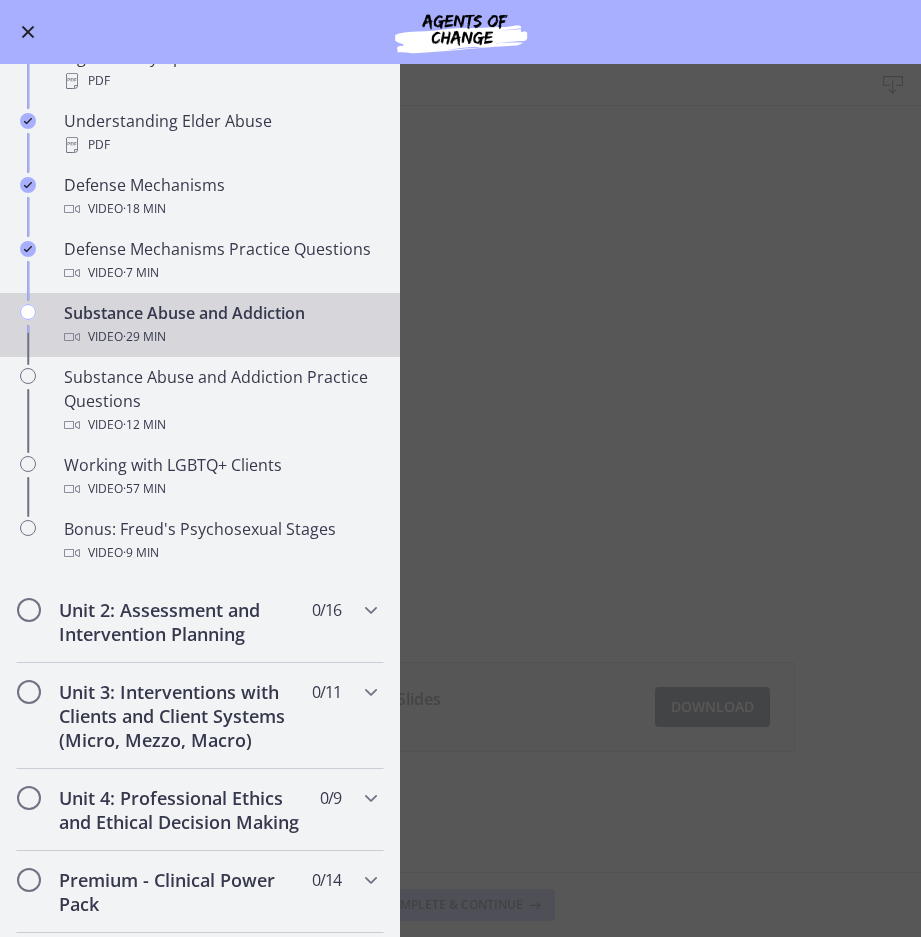 scroll, scrollTop: 1474, scrollLeft: 0, axis: vertical 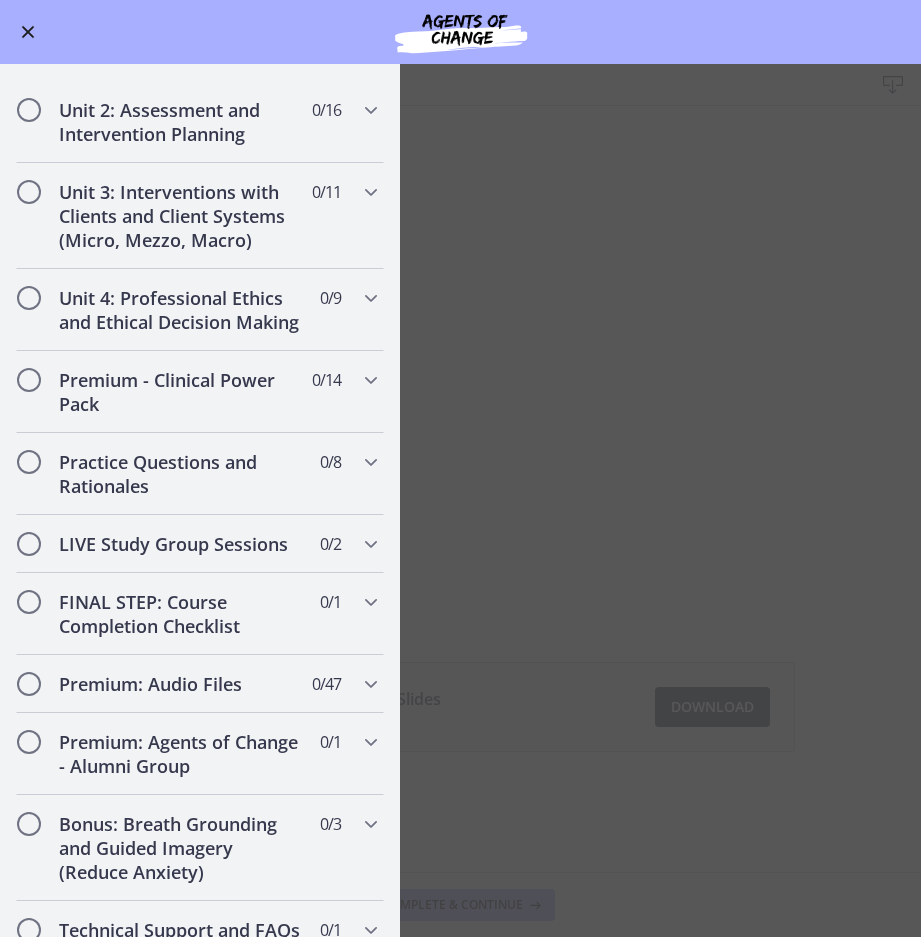 click on "Substance Abuse and Addiction
Download
Enable fullscreen
Substance Abuse and Addiction Slides
234 KB
Download
Opens in a new window
Complete & continue" at bounding box center [460, 500] 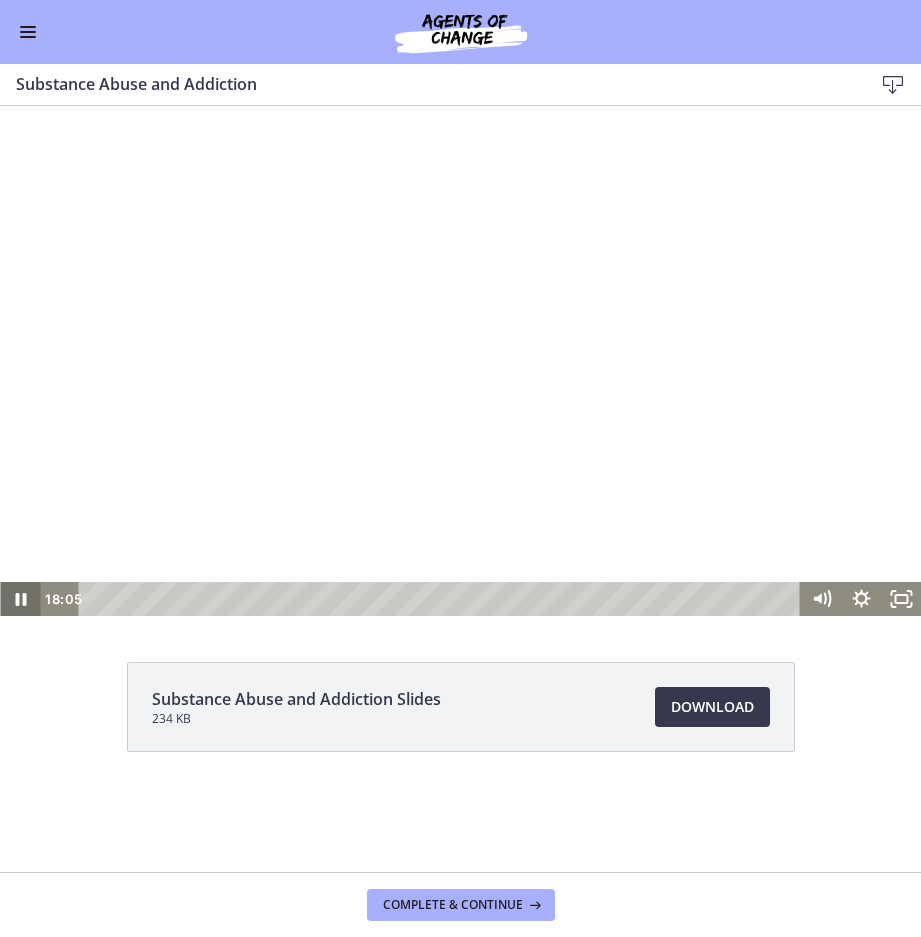 click 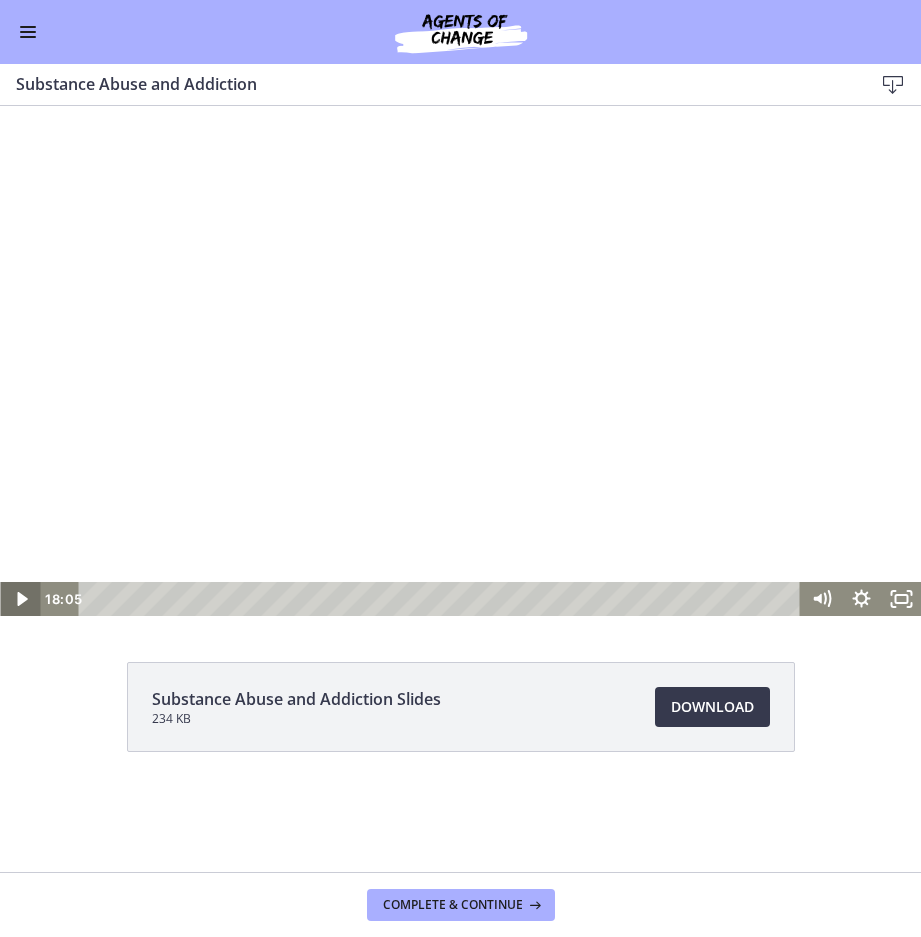 click 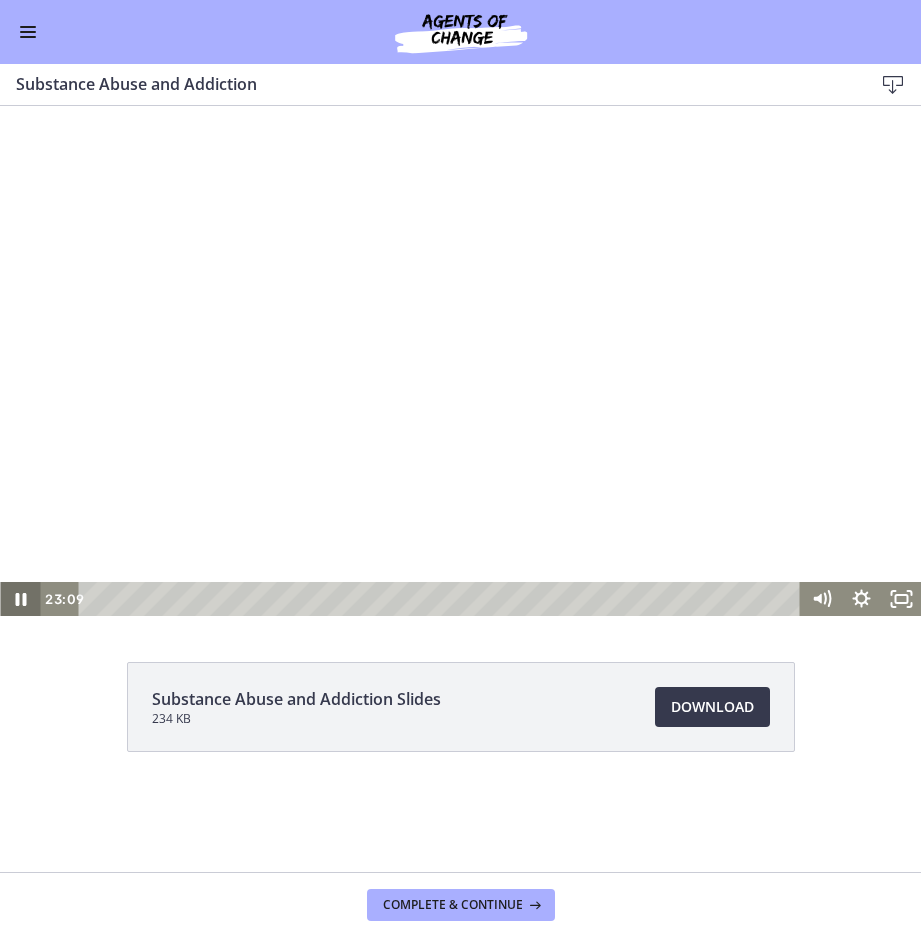 click 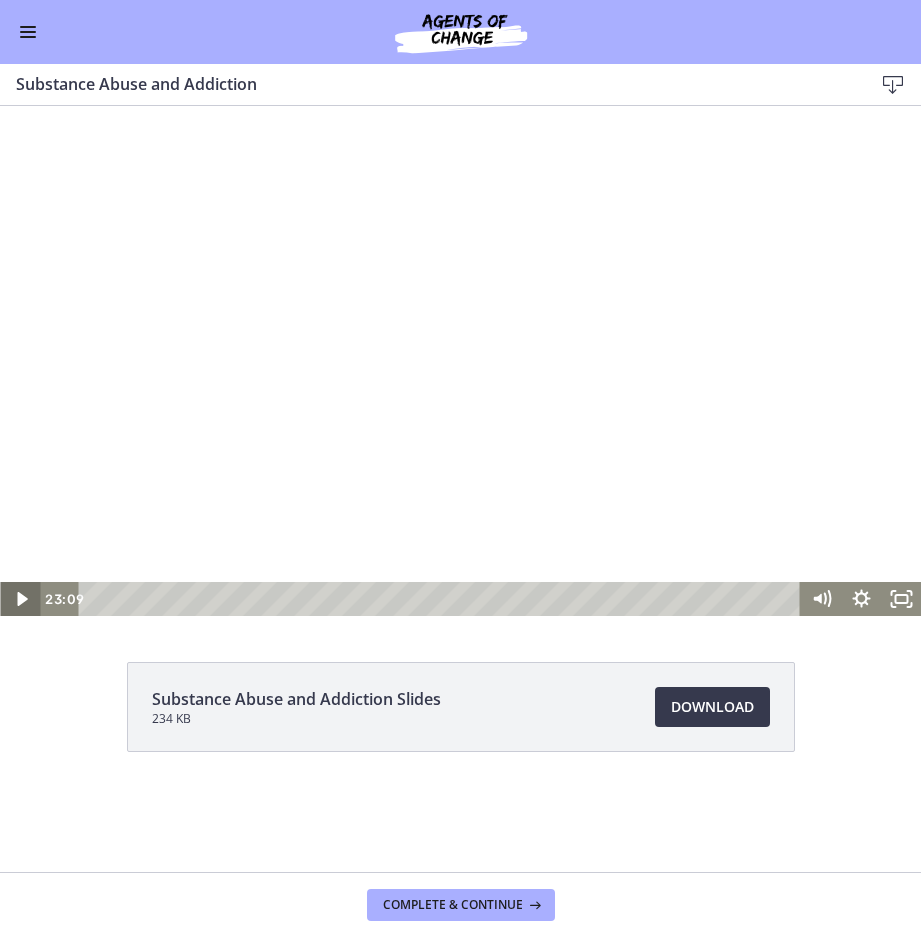 click 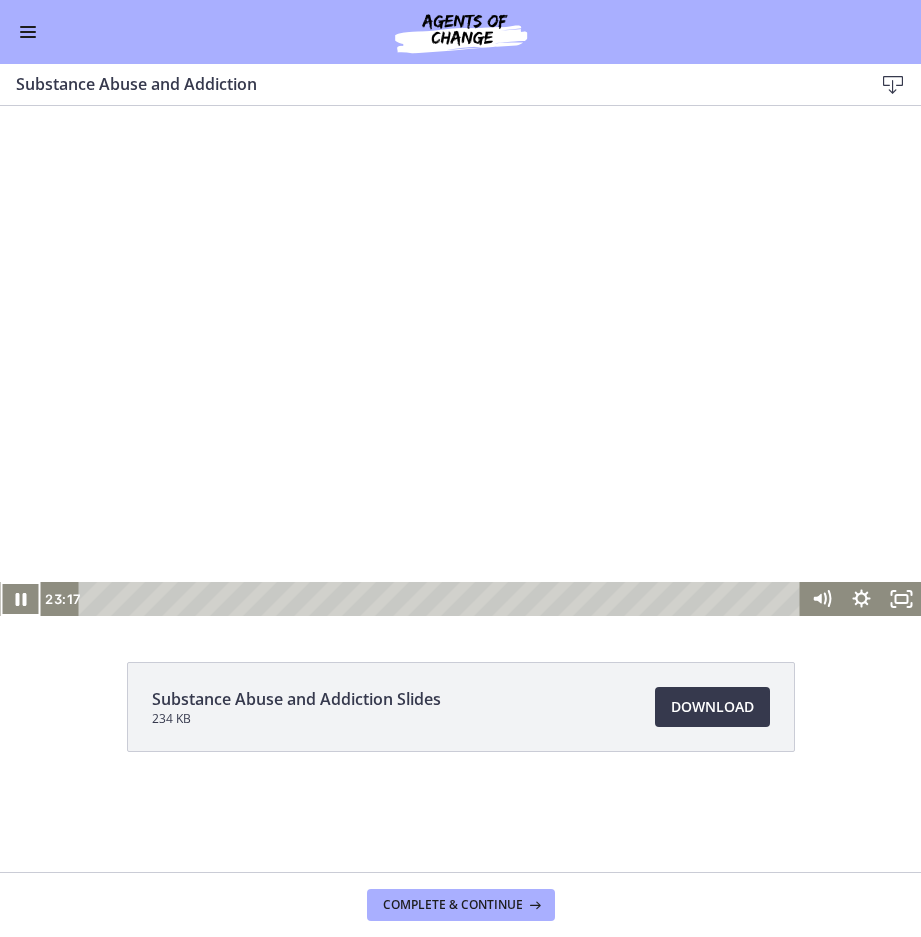 click at bounding box center [28, 32] 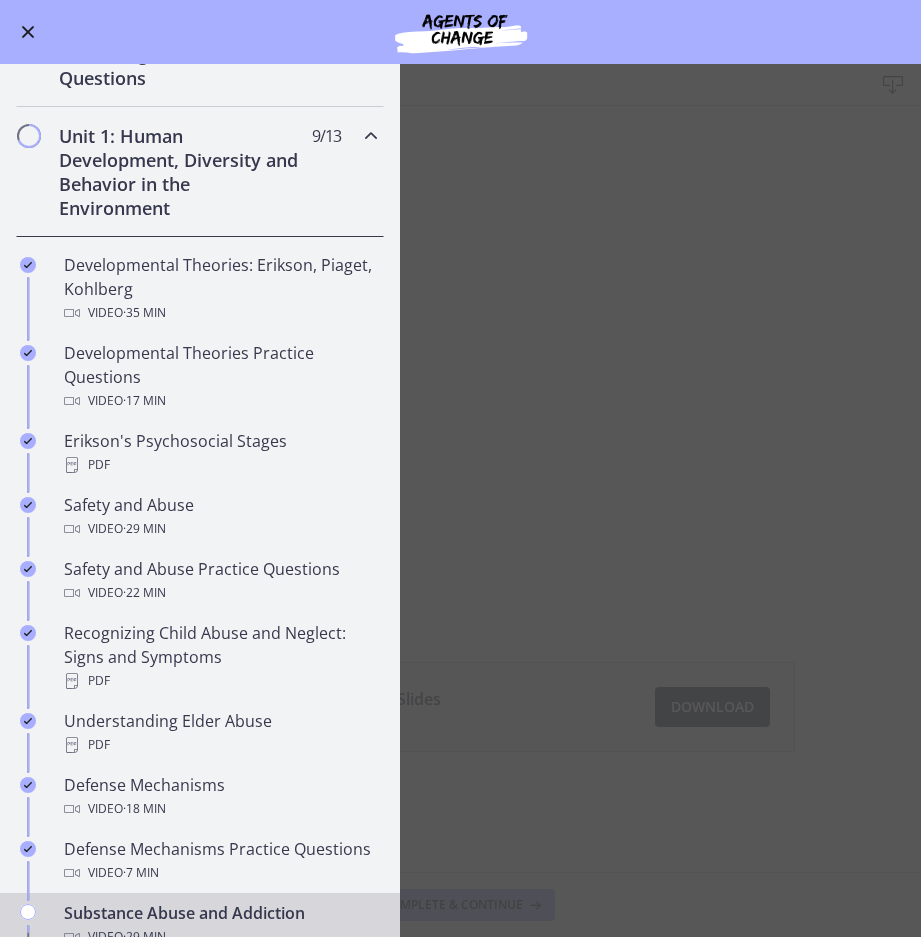 scroll, scrollTop: 0, scrollLeft: 0, axis: both 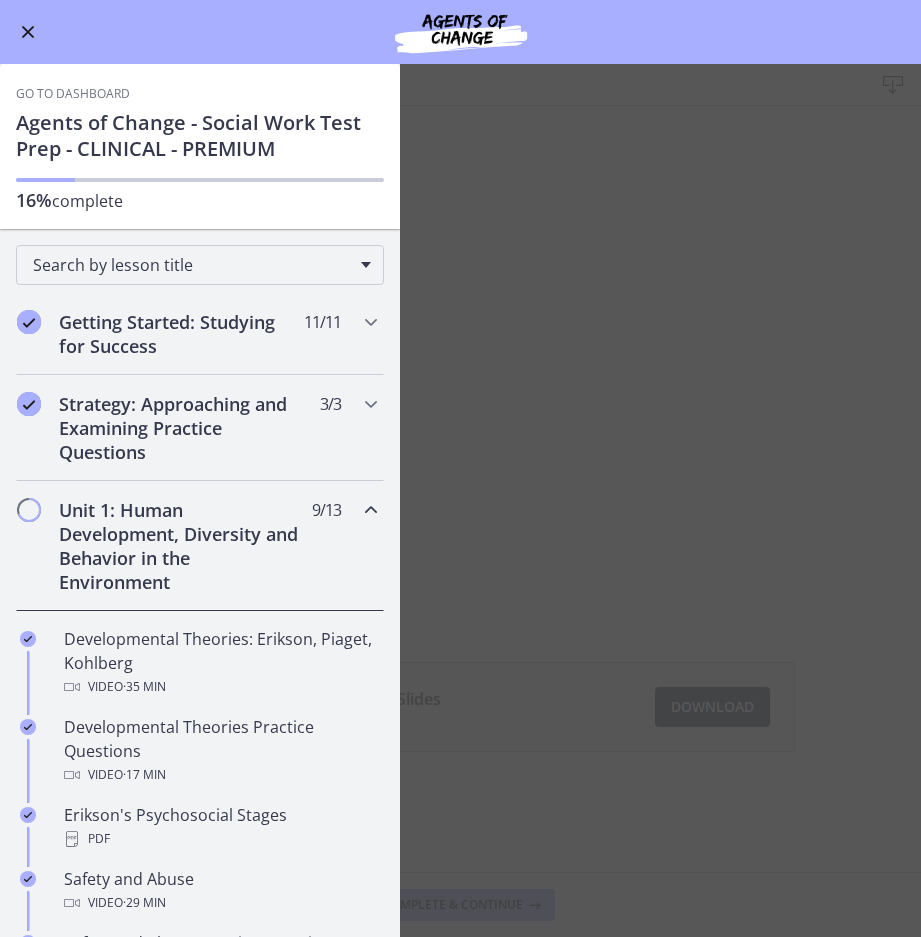 click on "Substance Abuse and Addiction
Download
Enable fullscreen
Substance Abuse and Addiction Slides
234 KB
Download
Opens in a new window
Complete & continue" at bounding box center [460, 500] 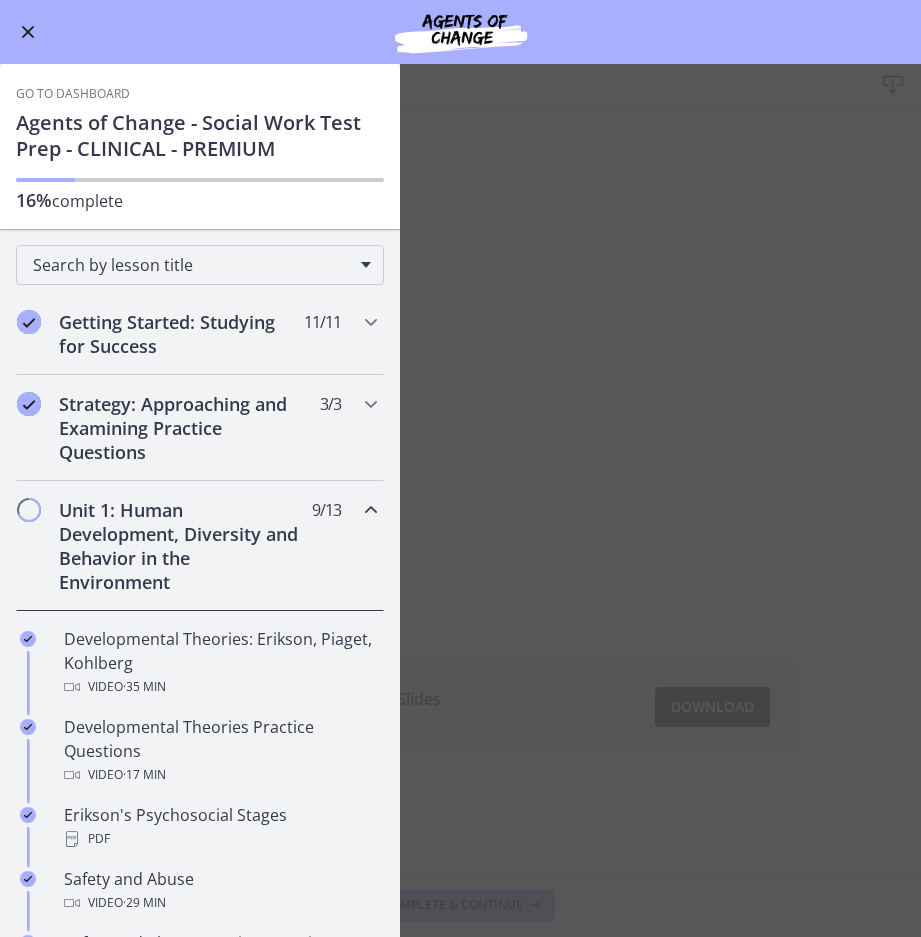click at bounding box center [28, 32] 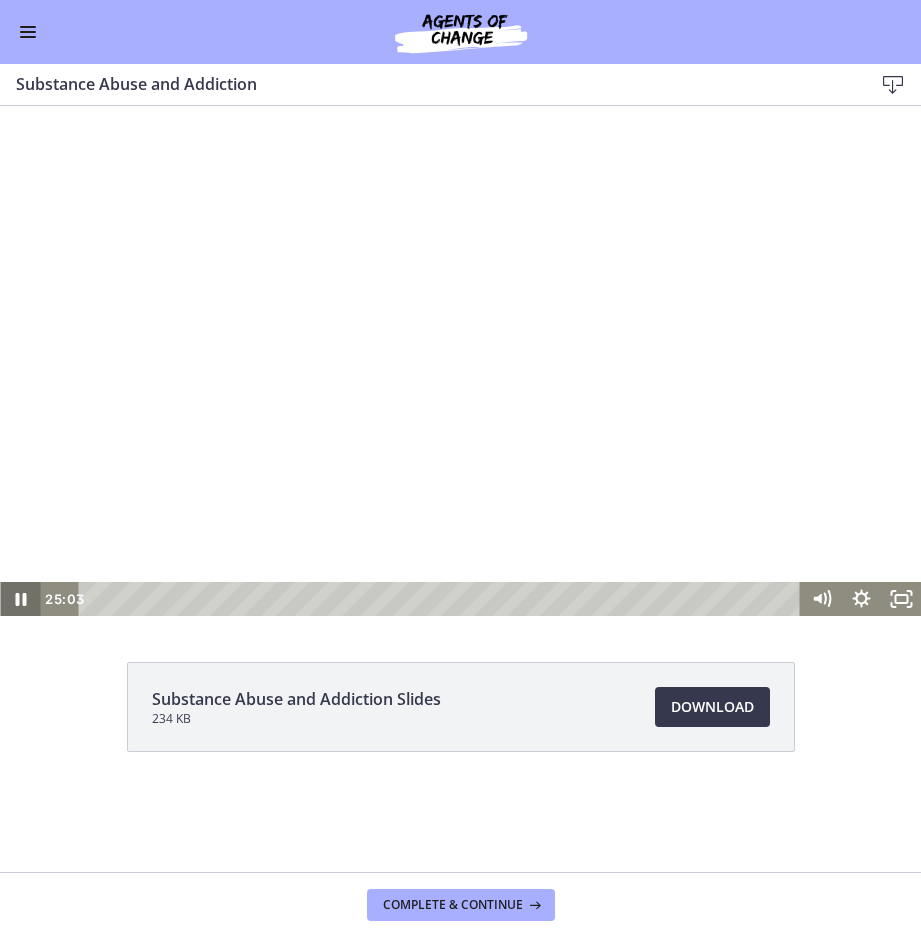 click 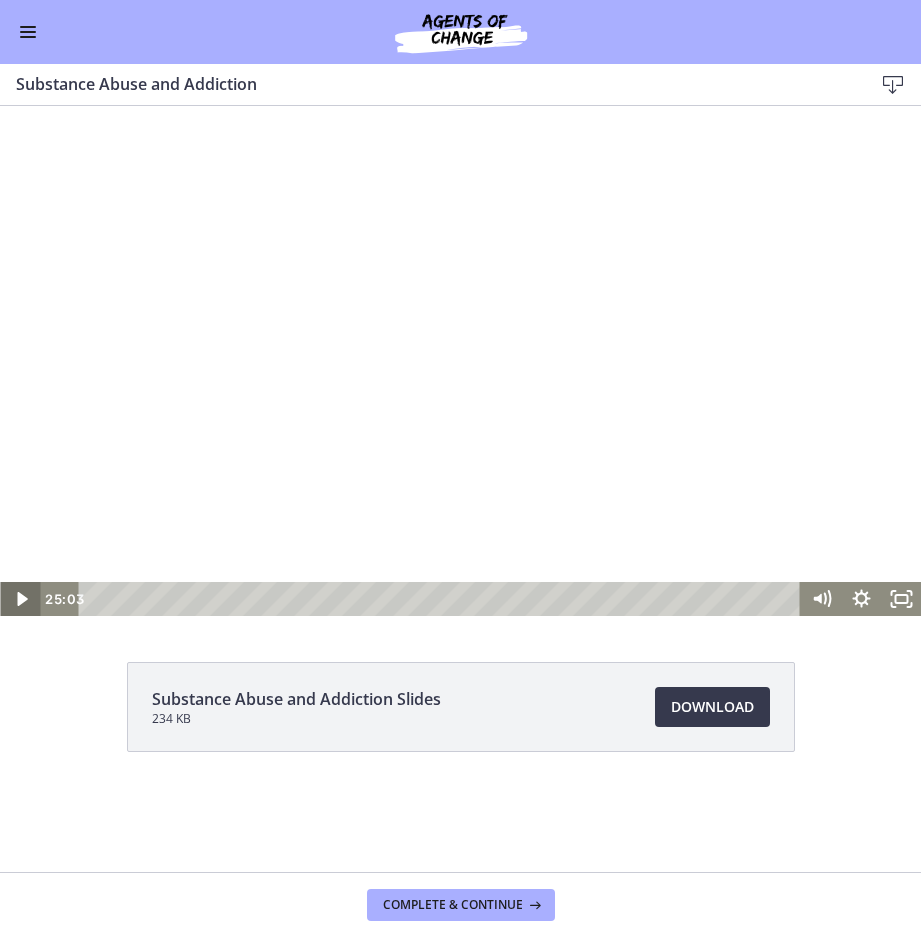 click 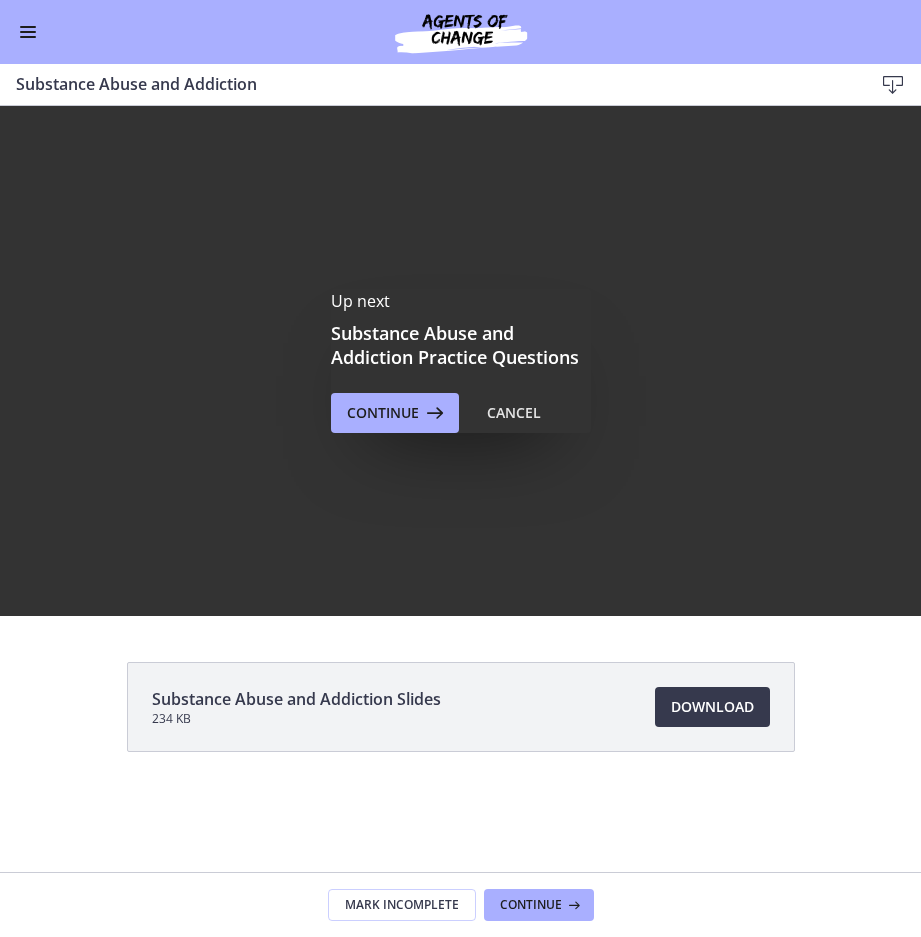 scroll, scrollTop: 0, scrollLeft: 0, axis: both 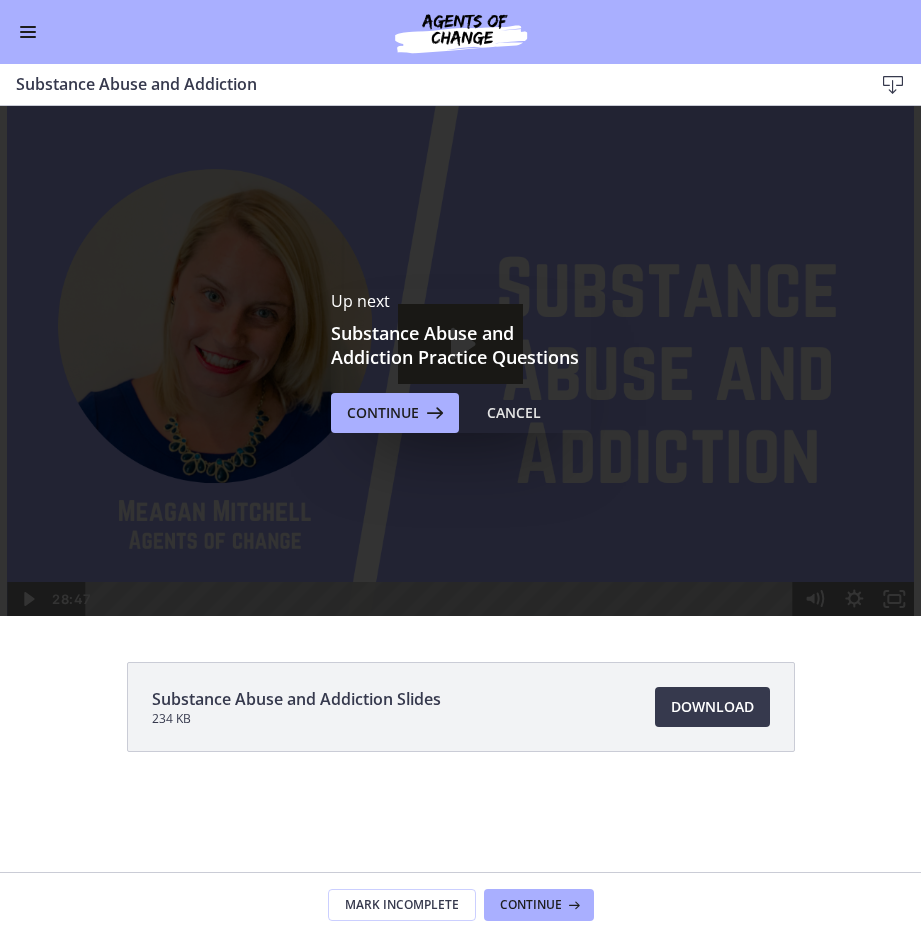 click at bounding box center [28, 32] 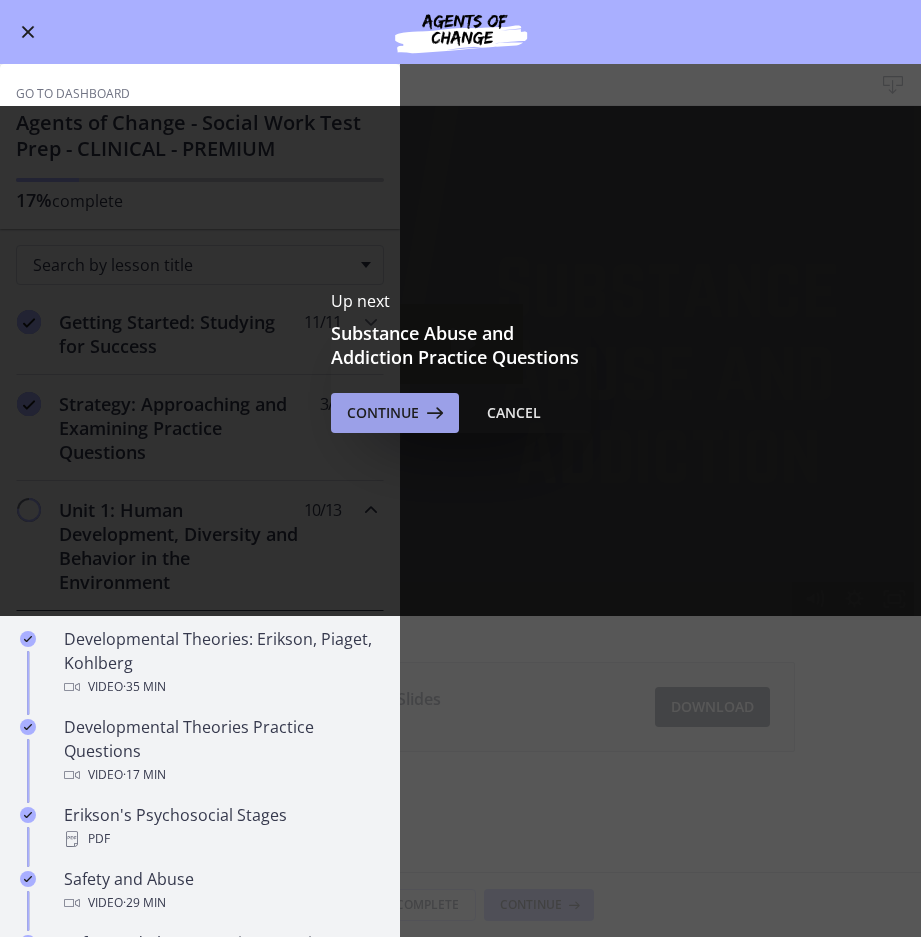 click on "Continue" at bounding box center [383, 413] 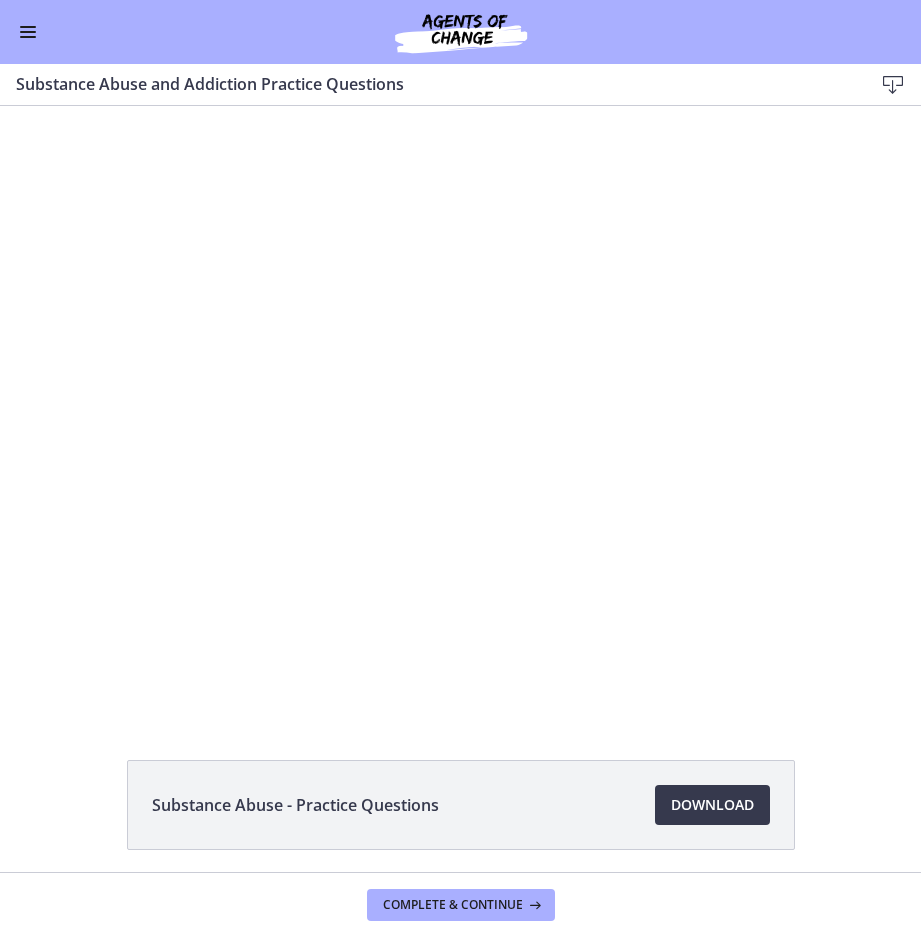 scroll, scrollTop: 0, scrollLeft: 0, axis: both 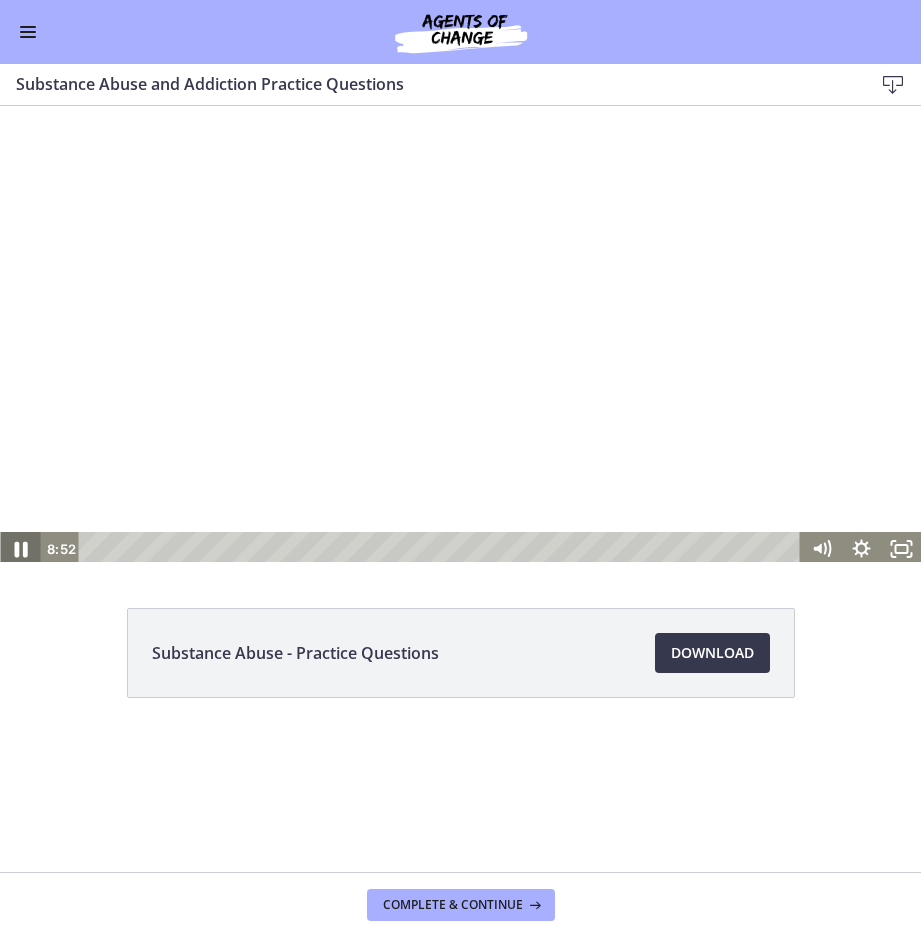 click 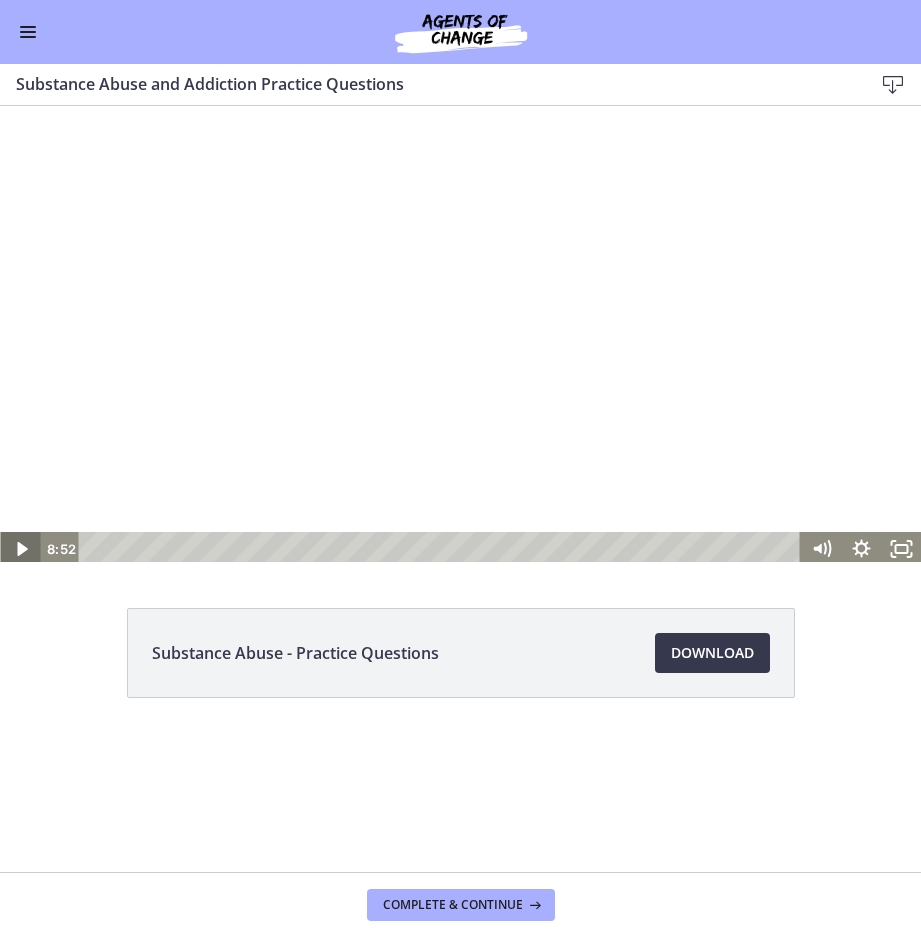 click 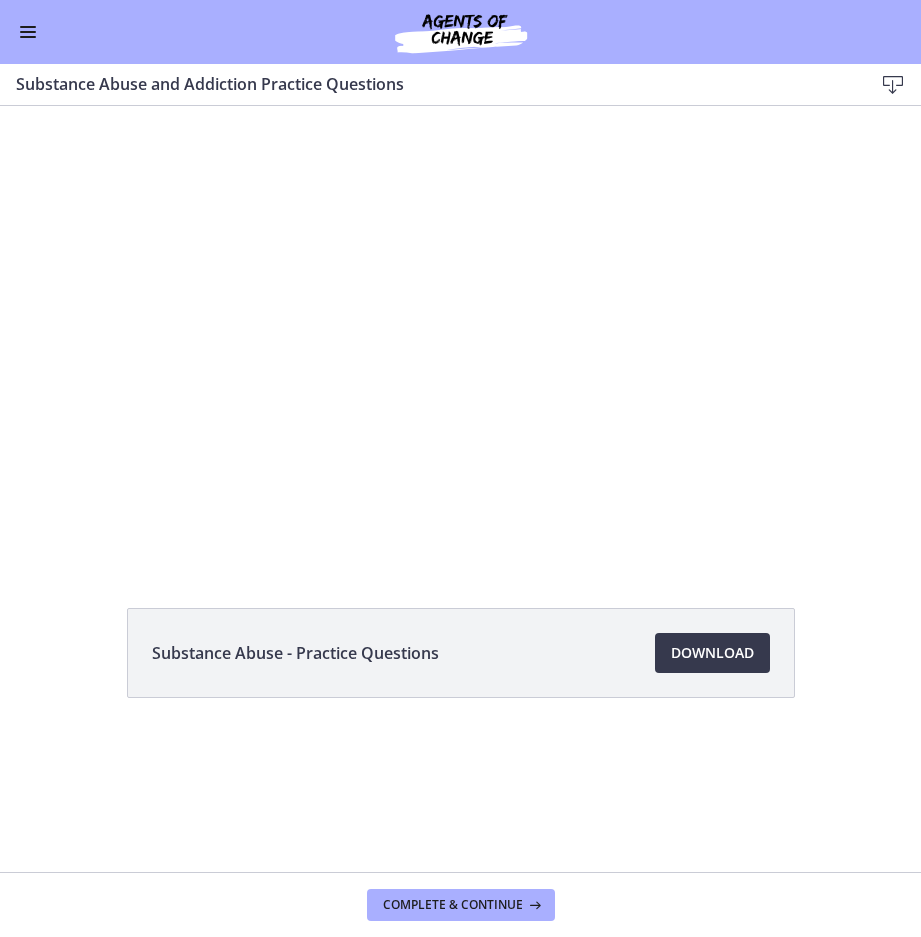 click at bounding box center [28, 32] 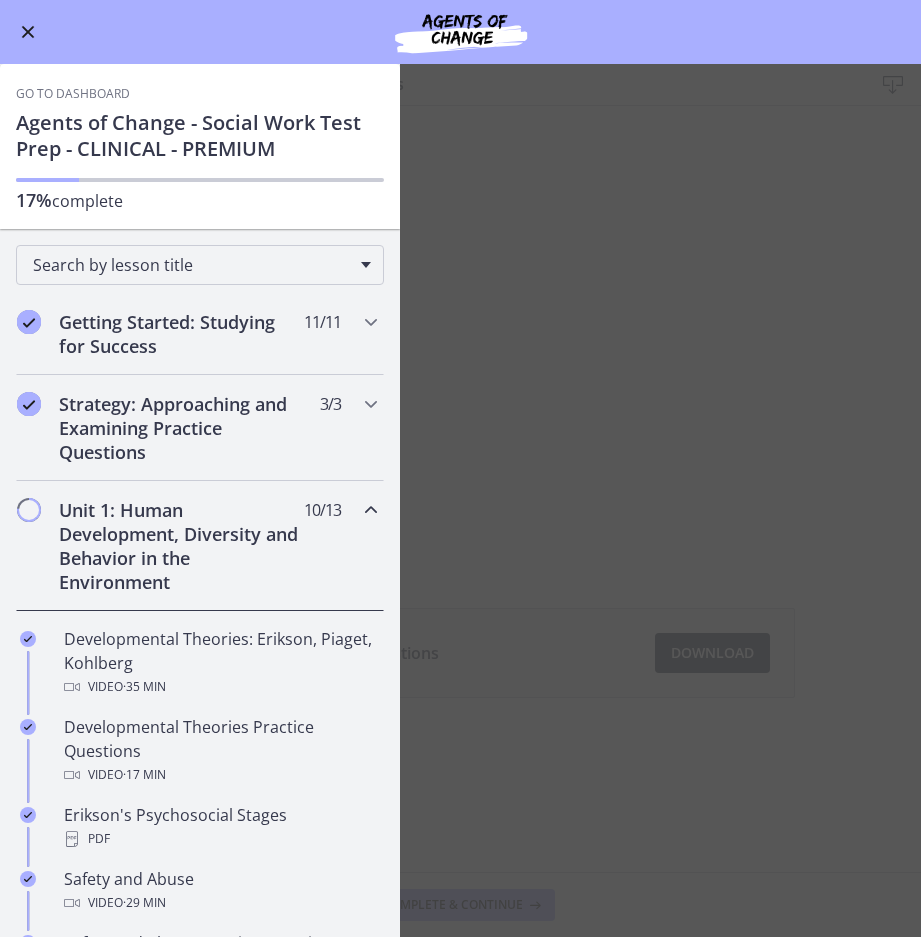 click on "Substance Abuse and Addiction Practice Questions
Download
Enable fullscreen
Substance Abuse - Practice Questions
Download
Opens in a new window
Complete & continue" at bounding box center (460, 500) 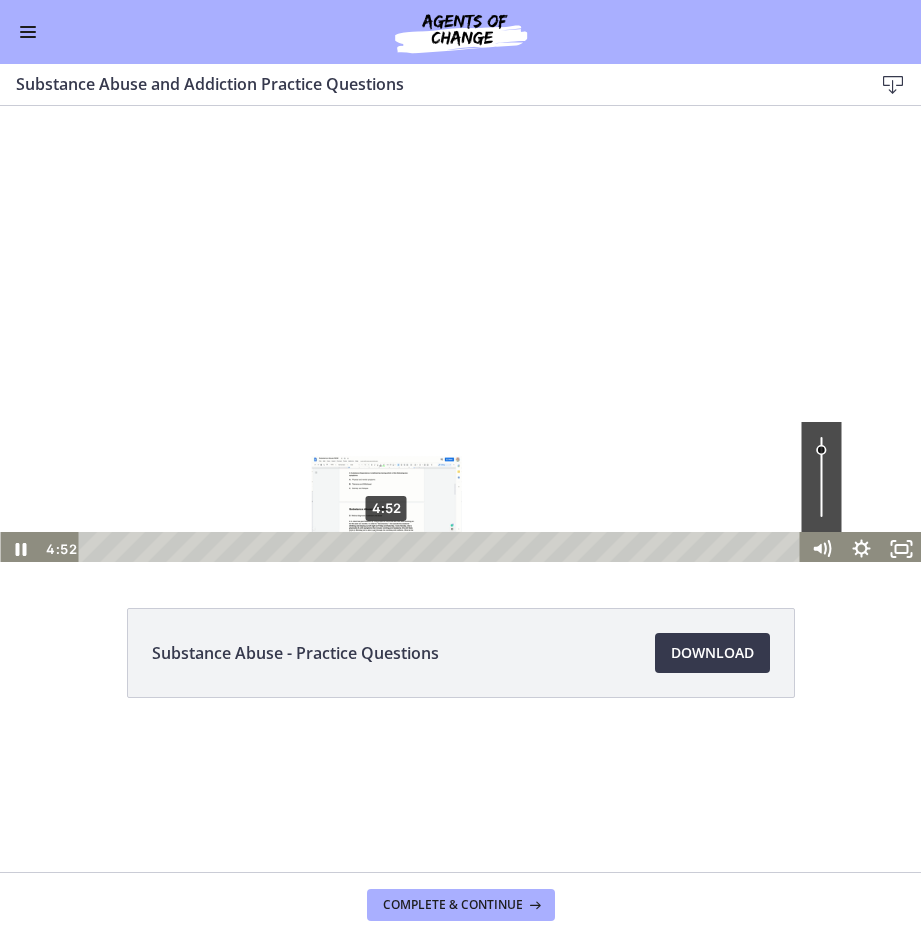 scroll, scrollTop: 4, scrollLeft: 0, axis: vertical 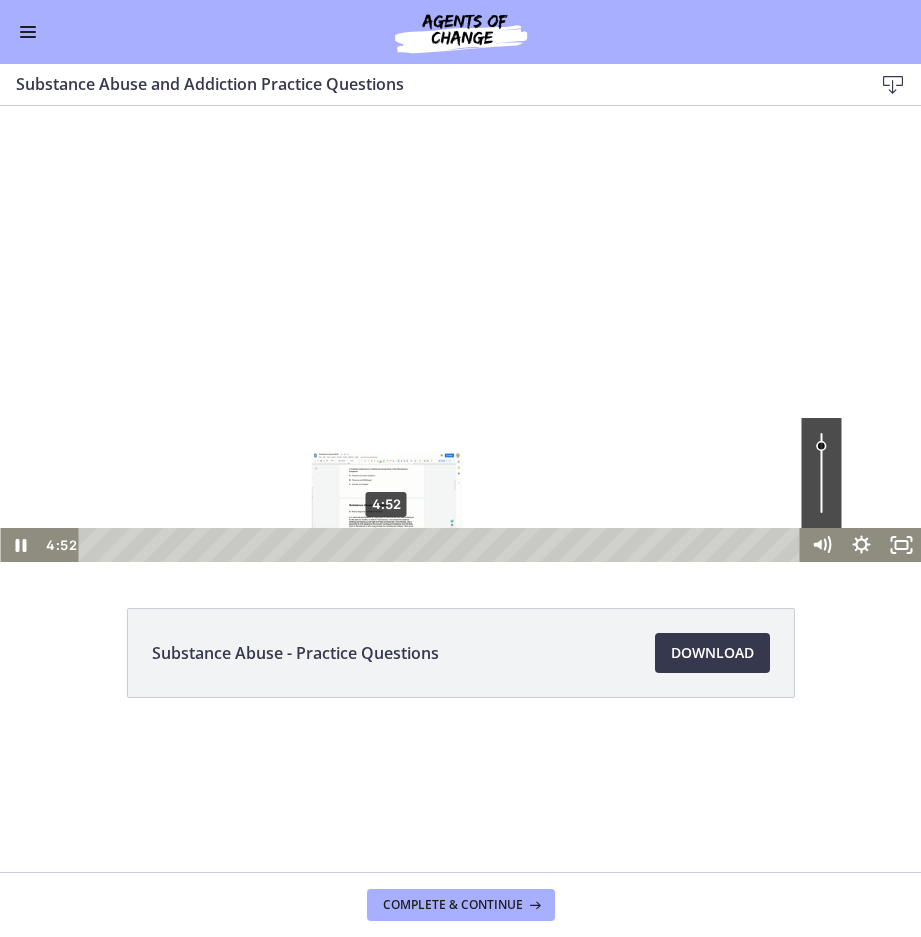 click on "4:52" at bounding box center [442, 545] 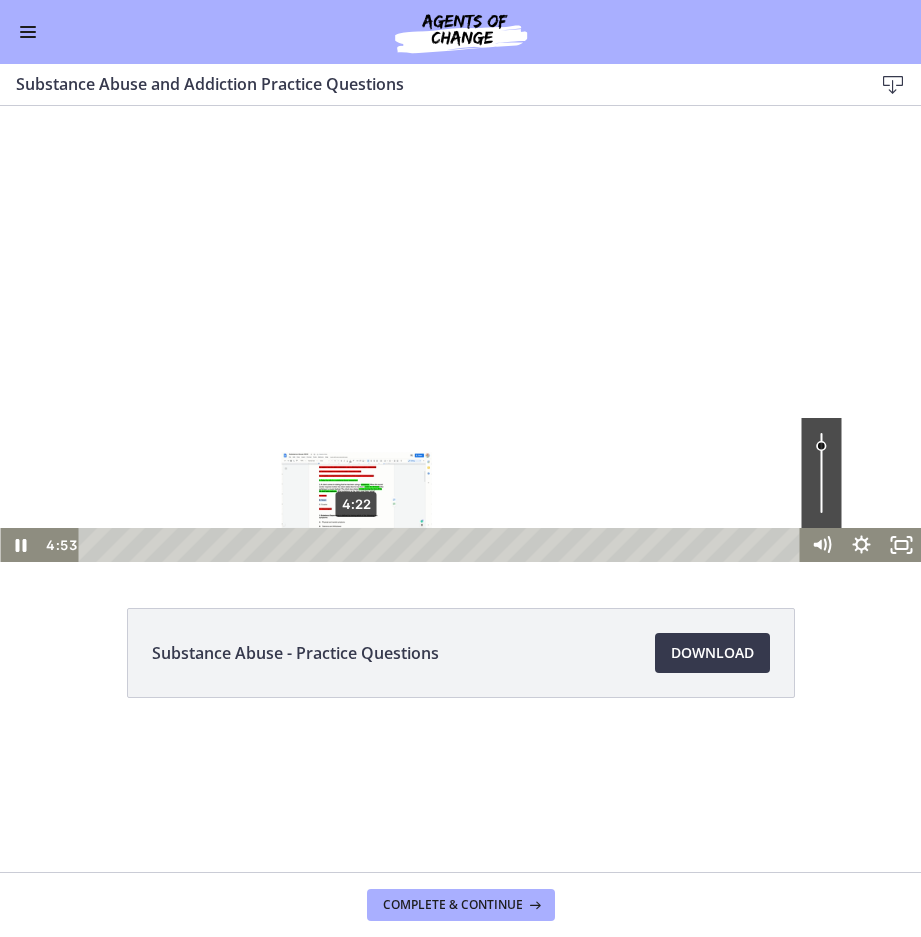 click on "4:22" at bounding box center [442, 545] 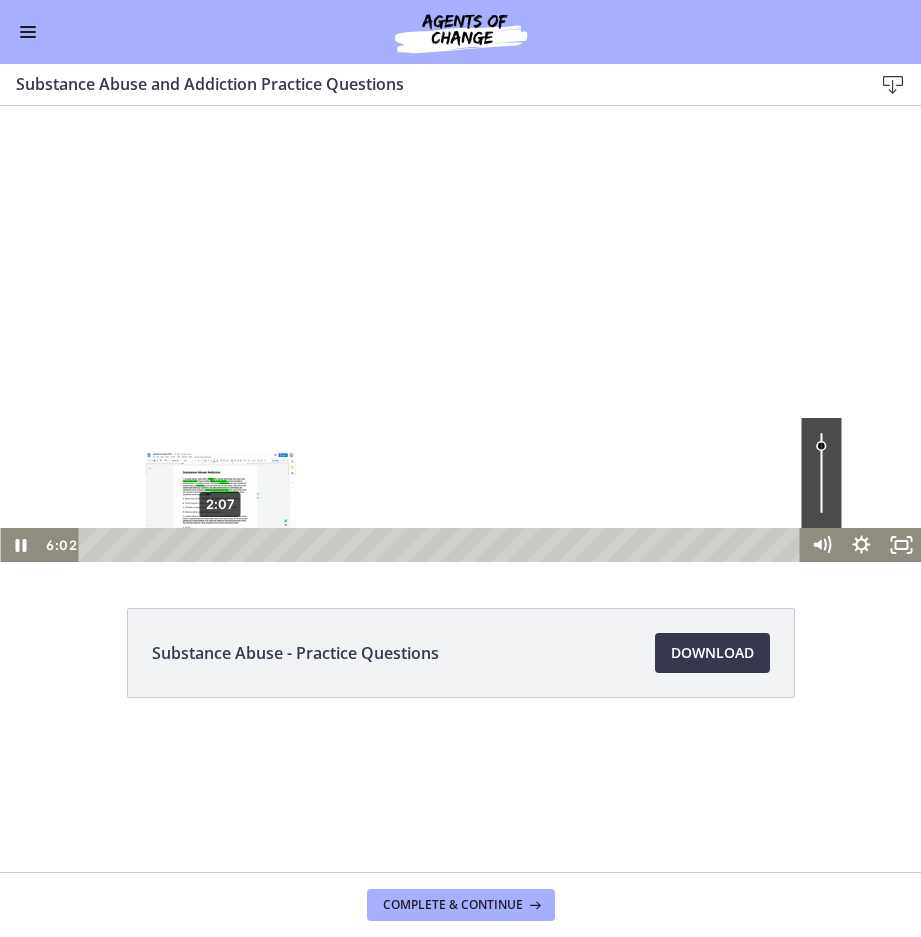 click on "2:07" at bounding box center (442, 545) 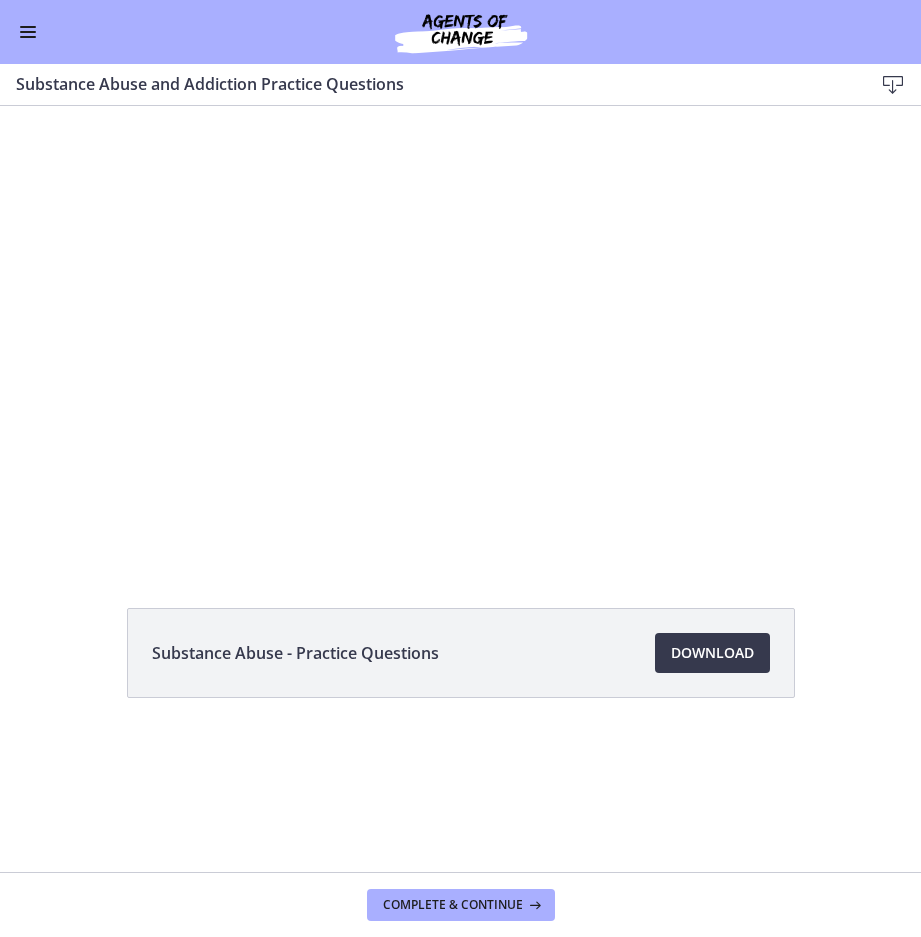 click at bounding box center (28, 32) 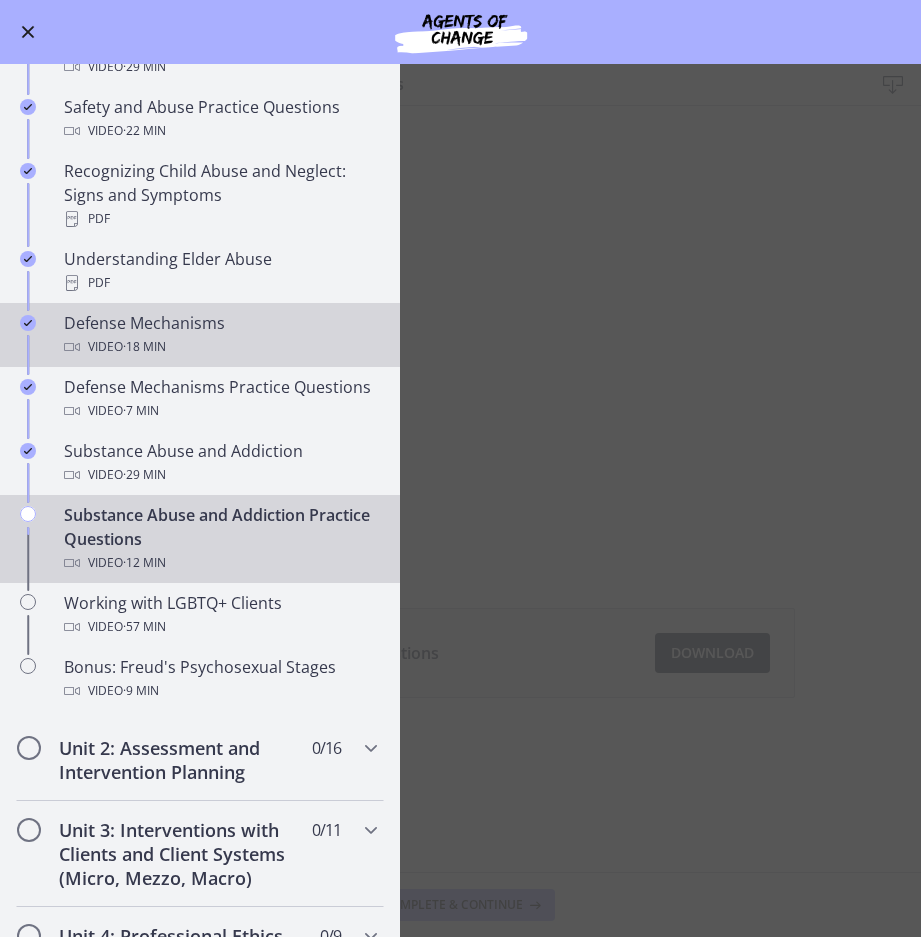 scroll, scrollTop: 900, scrollLeft: 0, axis: vertical 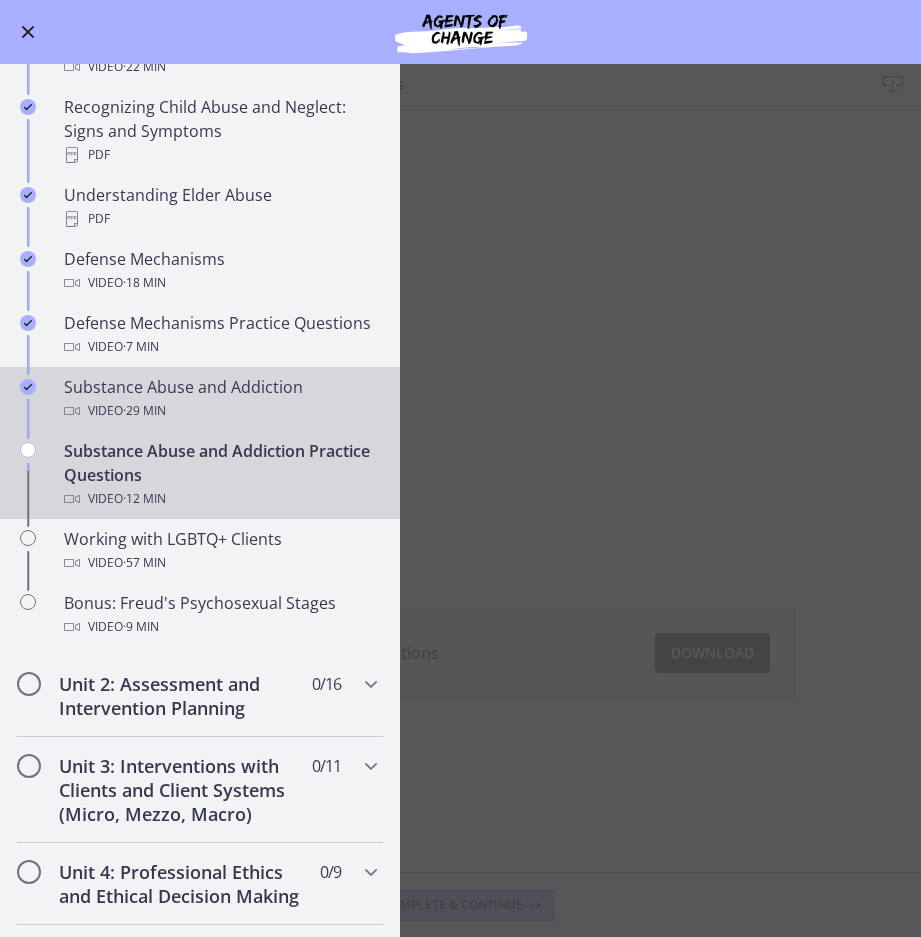 click on "Substance Abuse and Addiction
Video
·  29 min" at bounding box center [220, 399] 